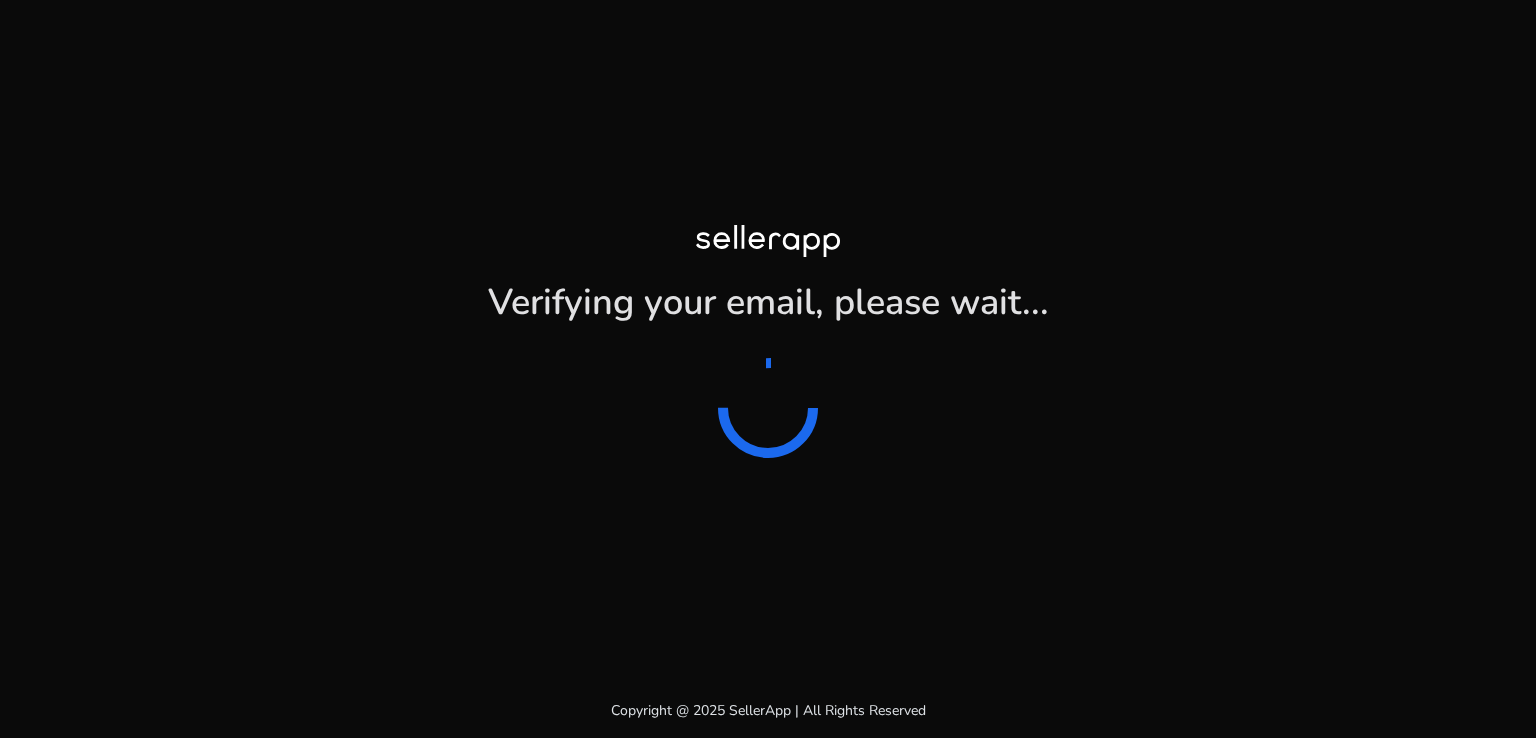 scroll, scrollTop: 0, scrollLeft: 0, axis: both 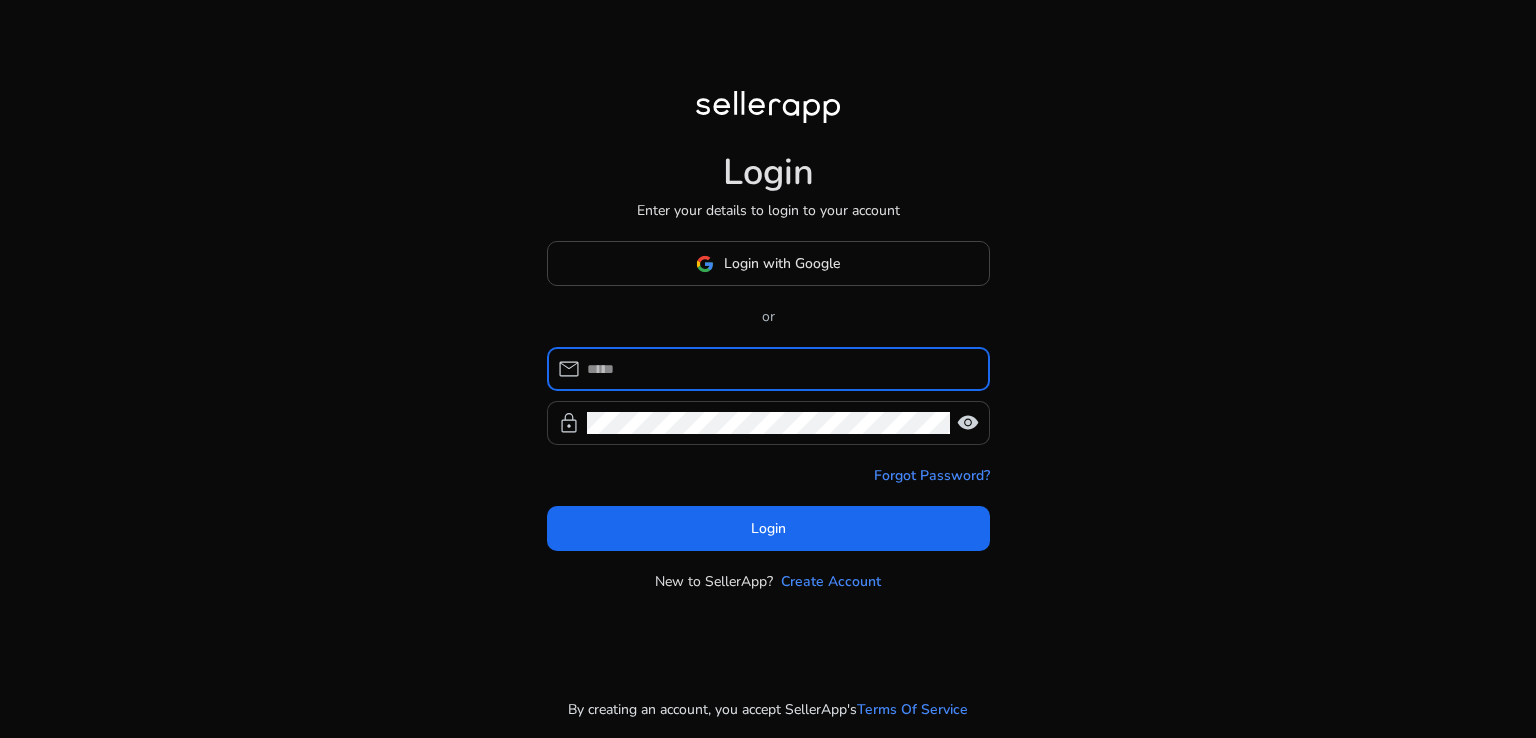 type on "**********" 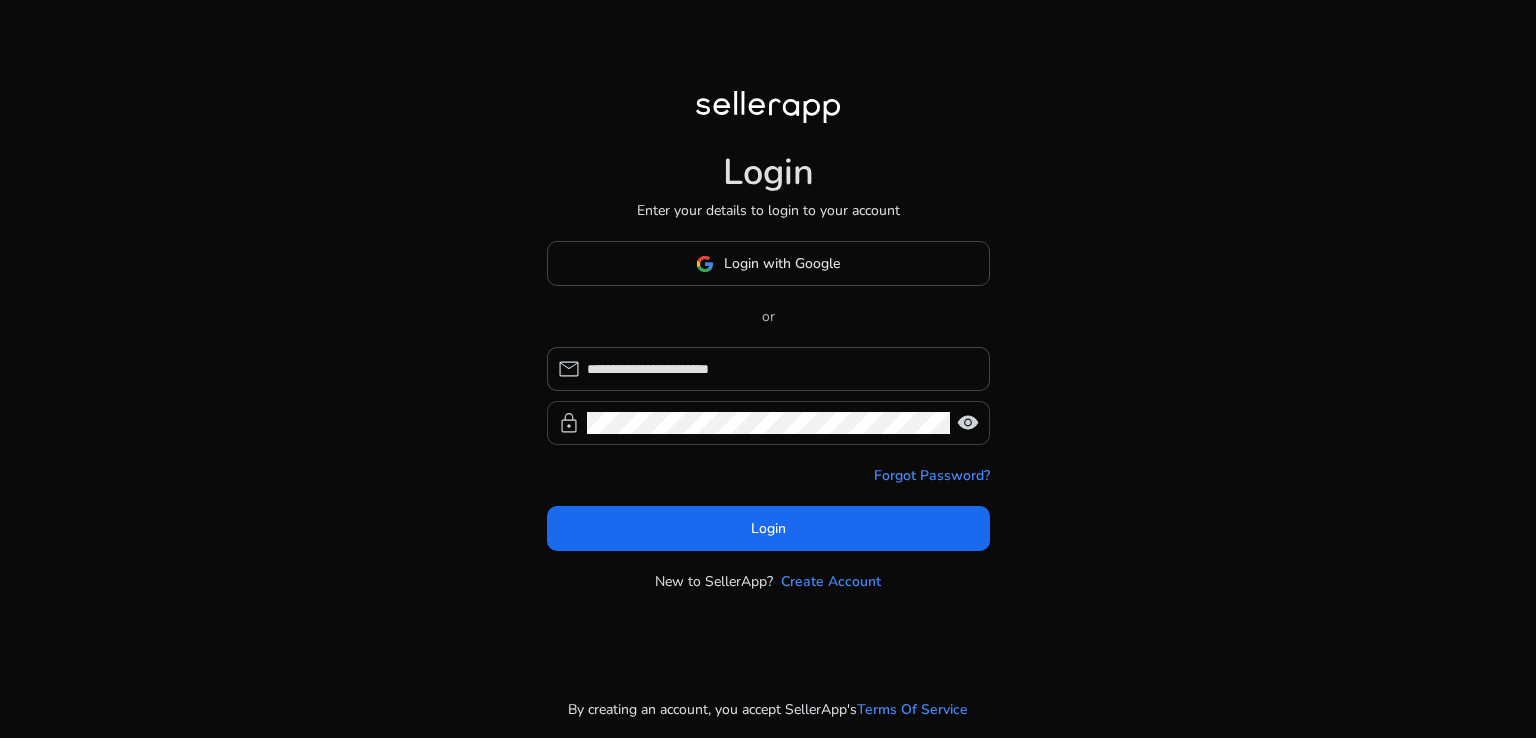 click on "visibility" 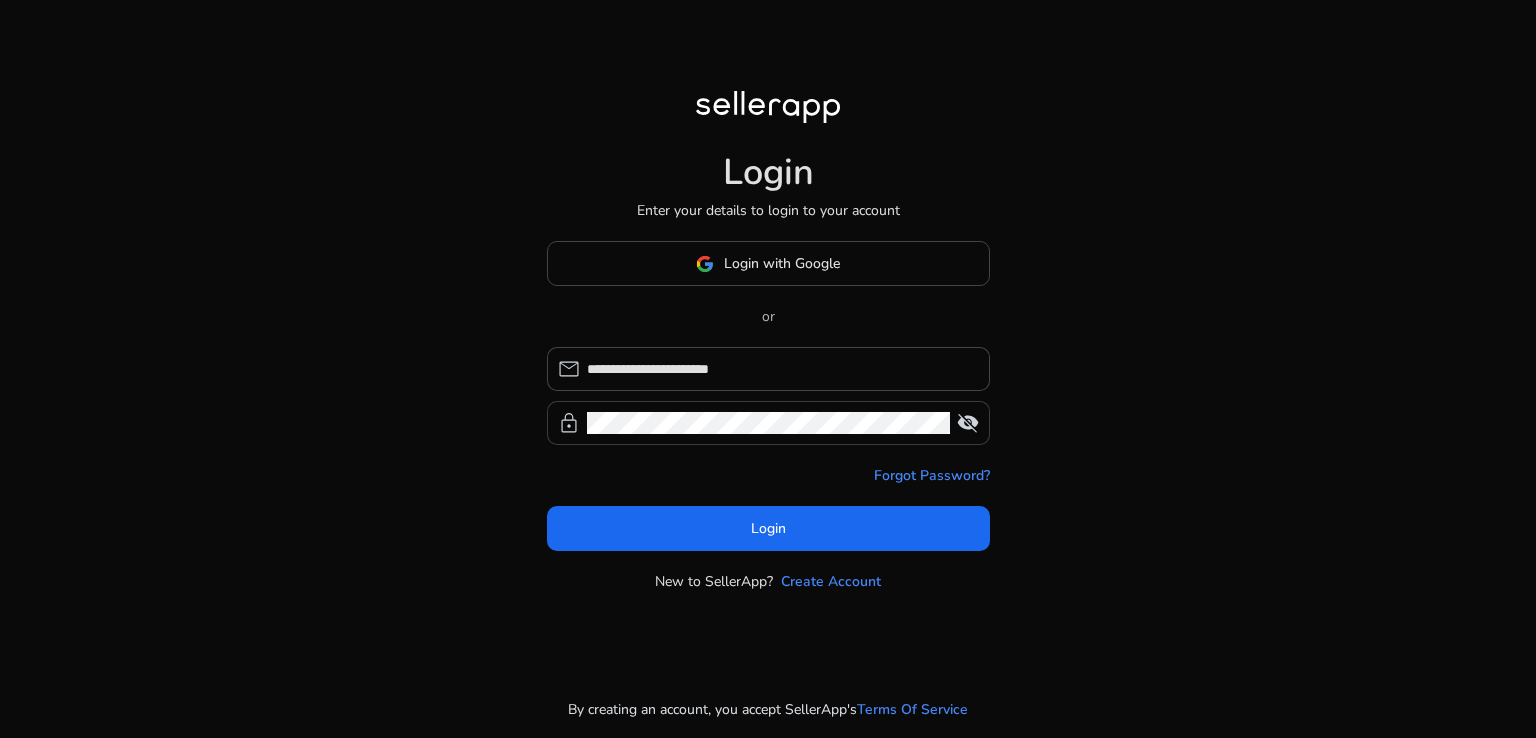 click on "visibility_off" 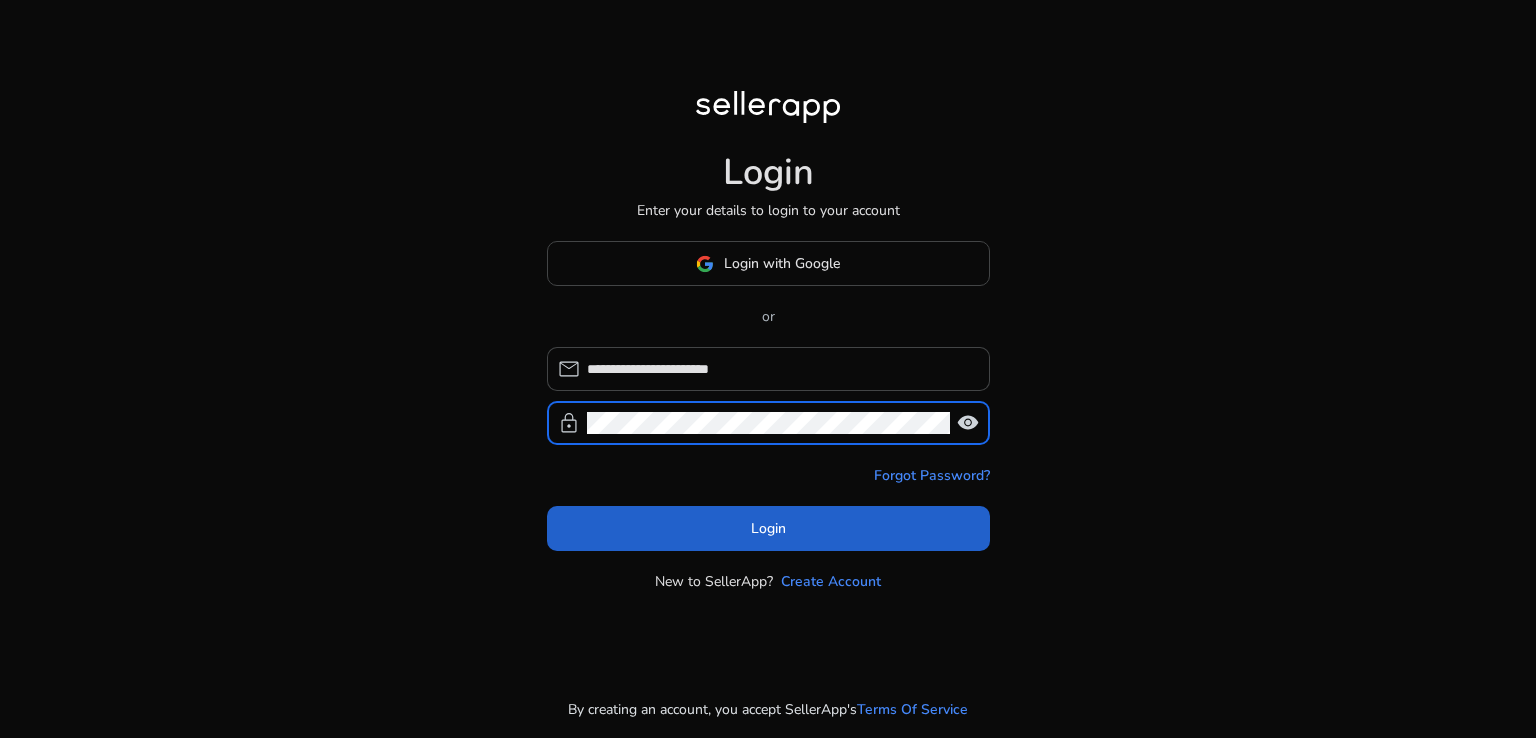 click on "Login" at bounding box center [768, 528] 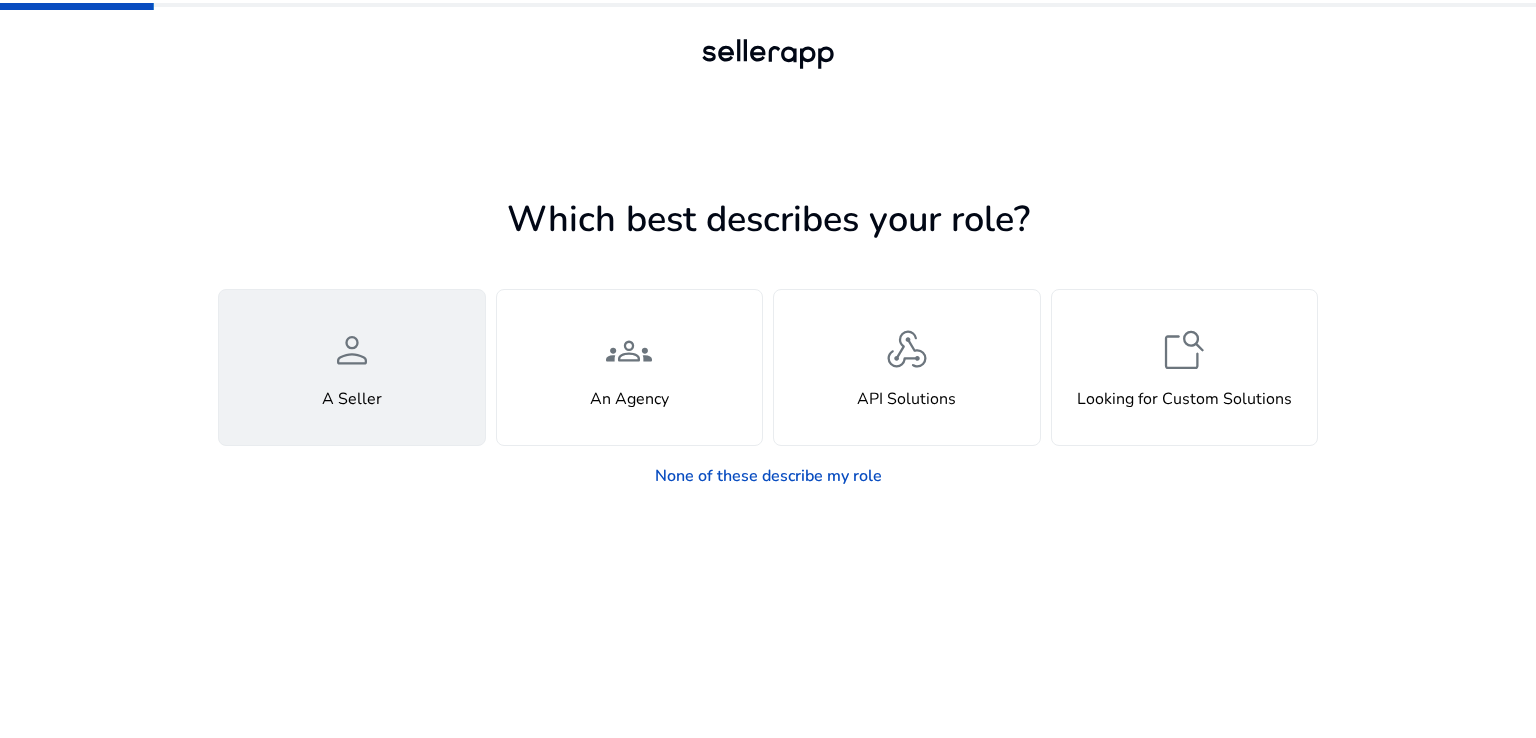 click on "person" 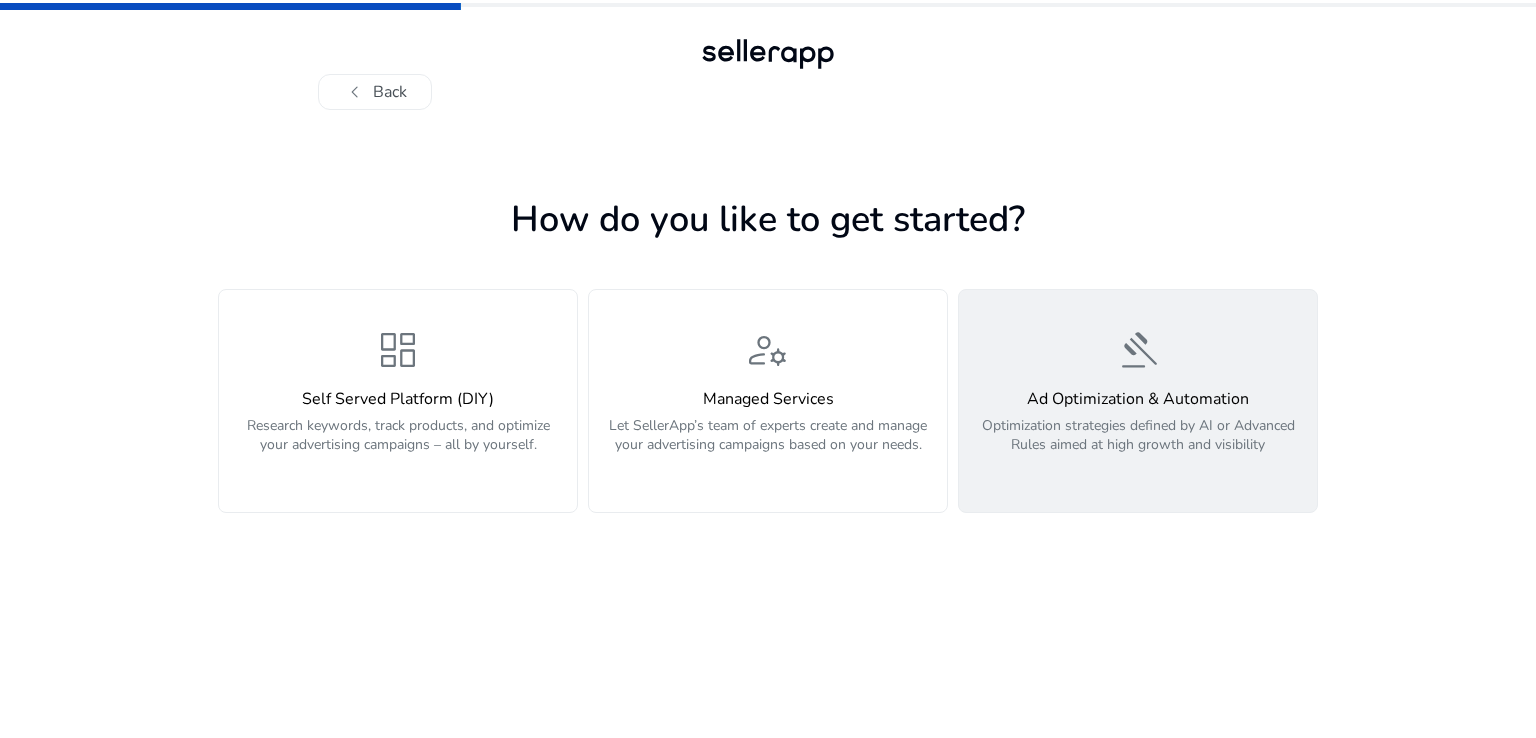 click on "gavel  Ad Optimization & Automation  Optimization strategies defined by AI or Advanced Rules aimed at high growth and visibility" 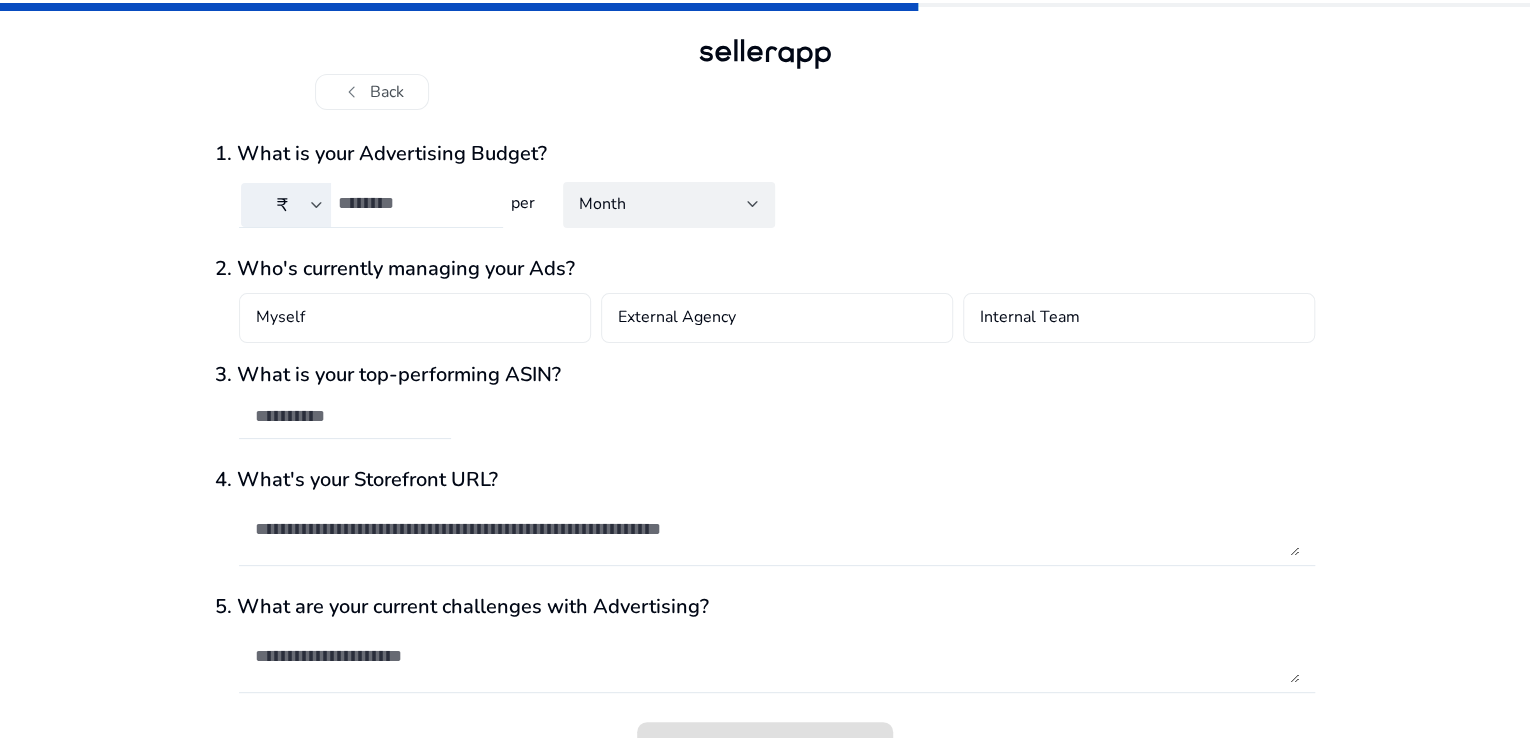click at bounding box center [412, 203] 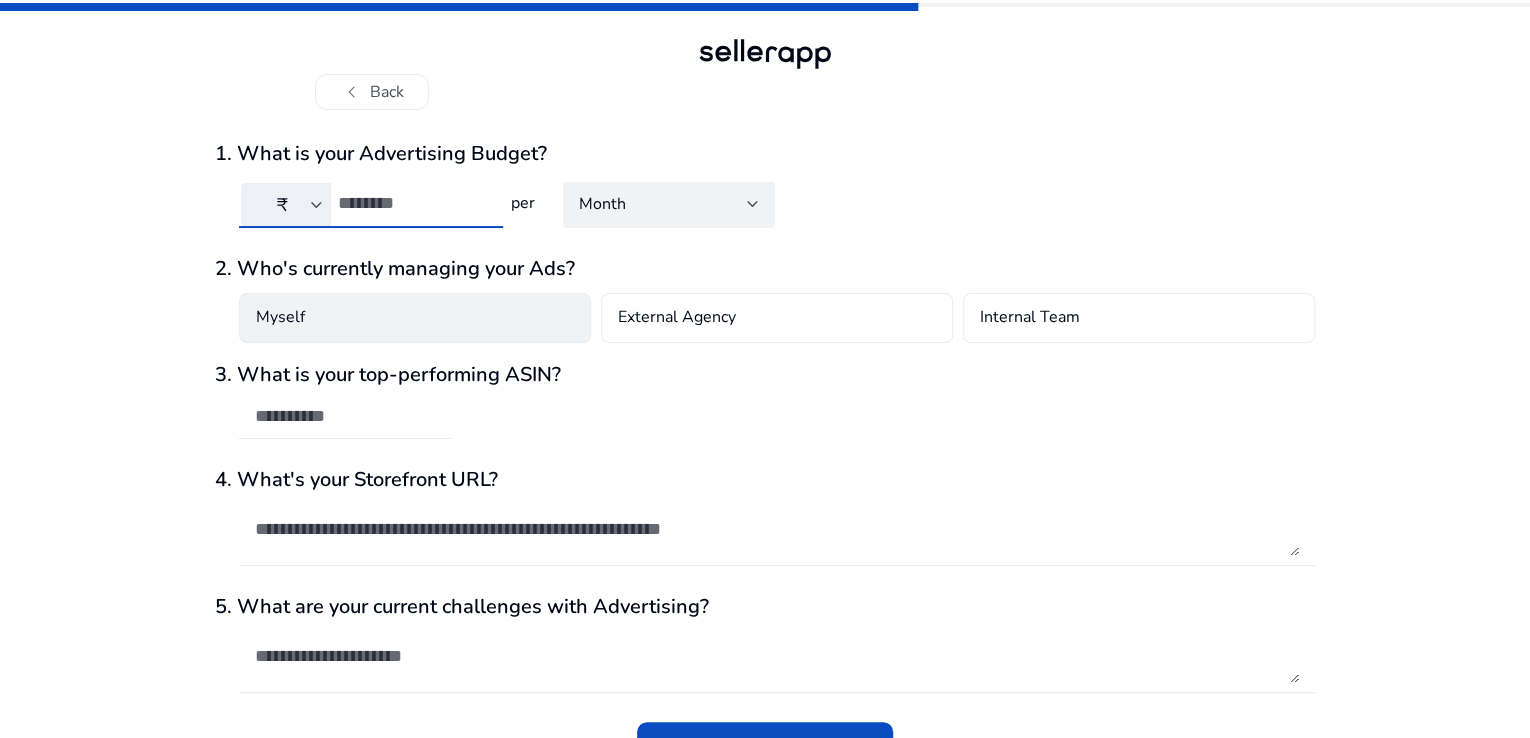 type on "****" 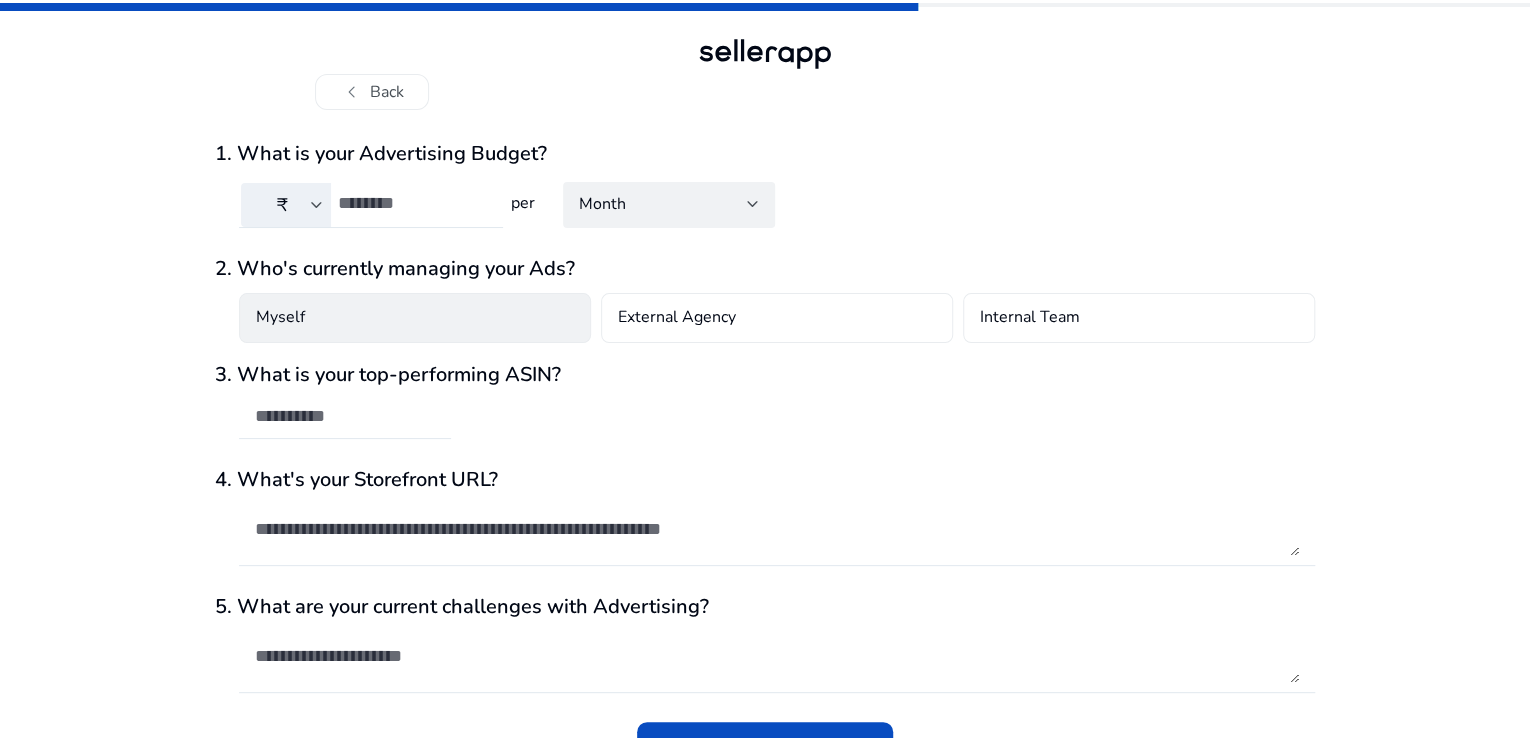 click on "Myself" 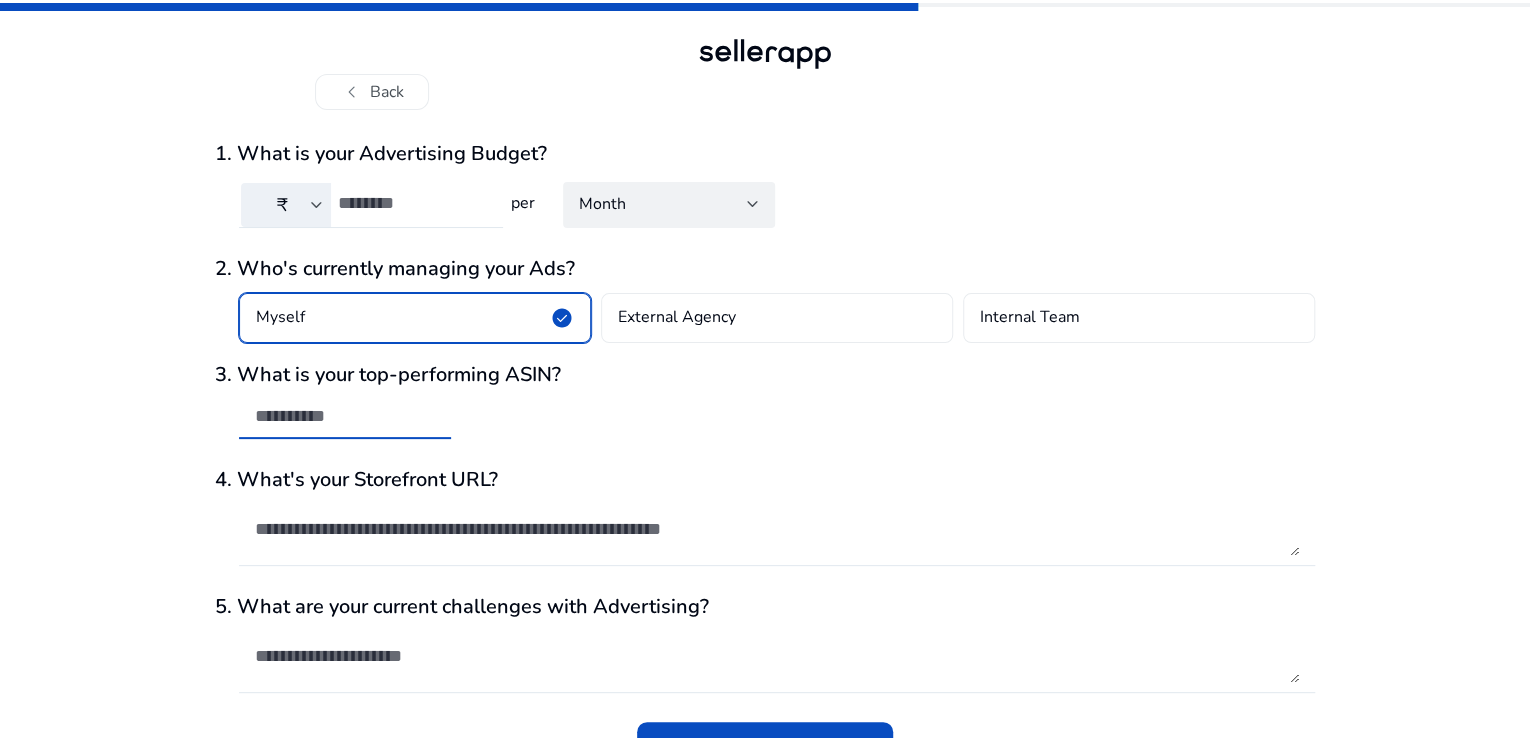 click at bounding box center [345, 416] 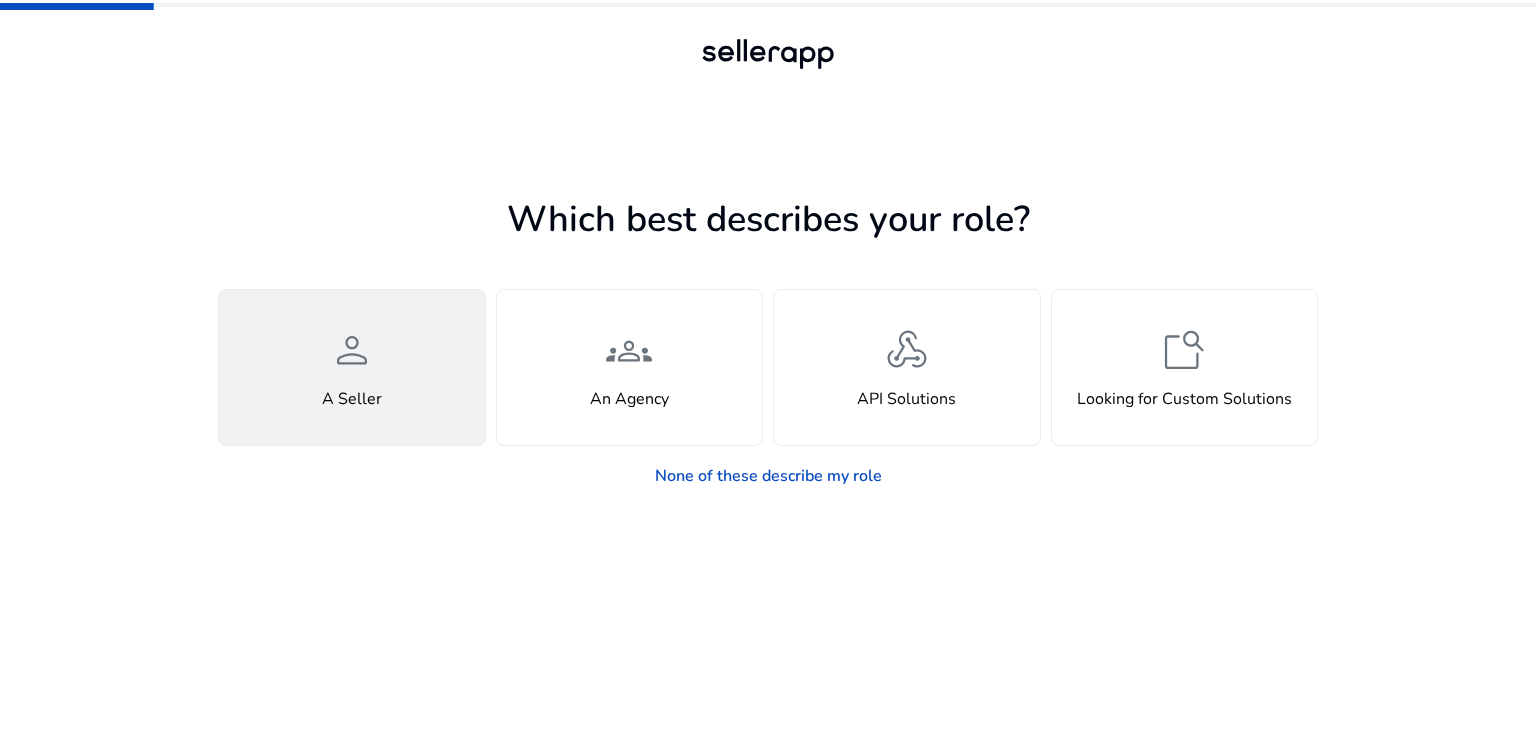 click on "person  A Seller" 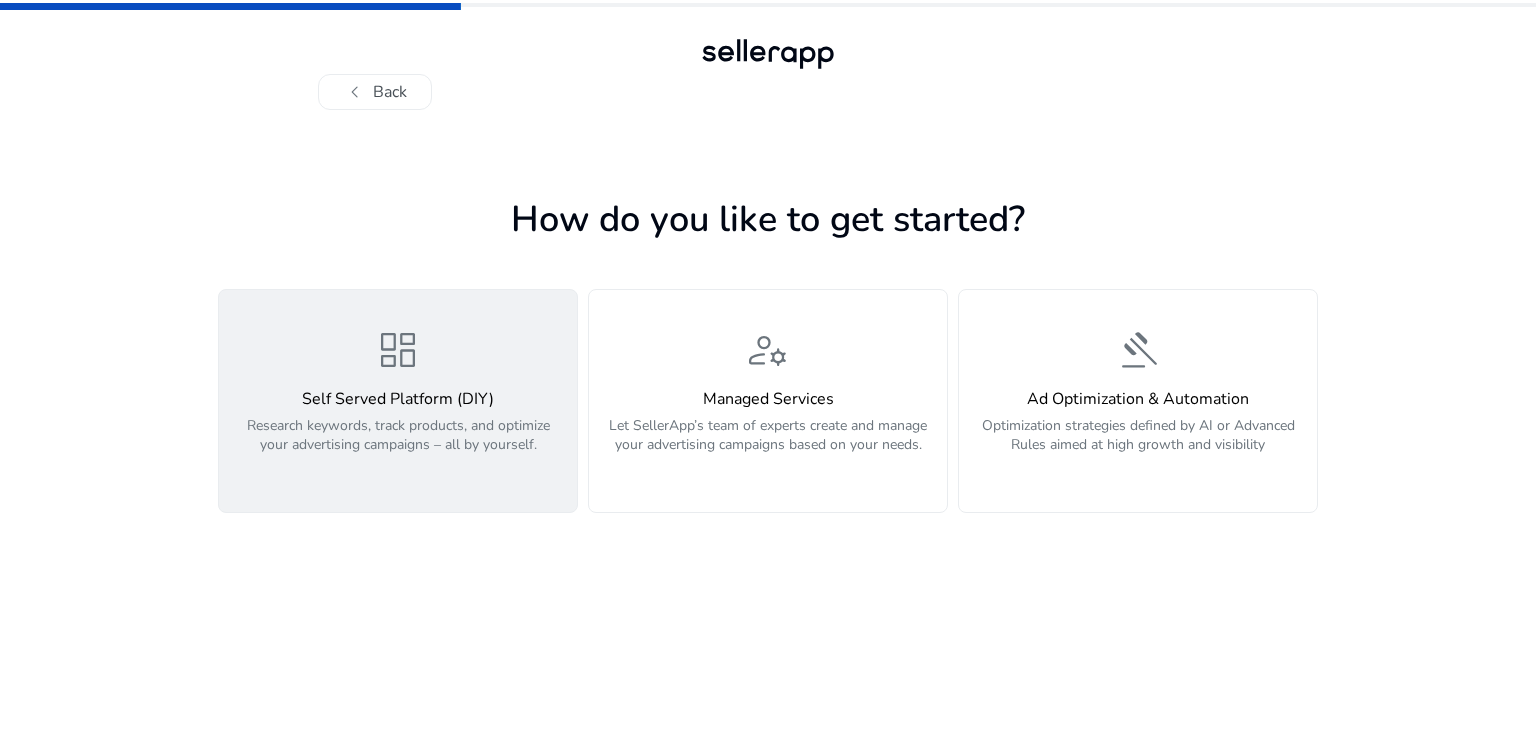 click on "dashboard  Self Served Platform (DIY)  Research keywords, track products, and optimize your advertising campaigns – all by yourself." 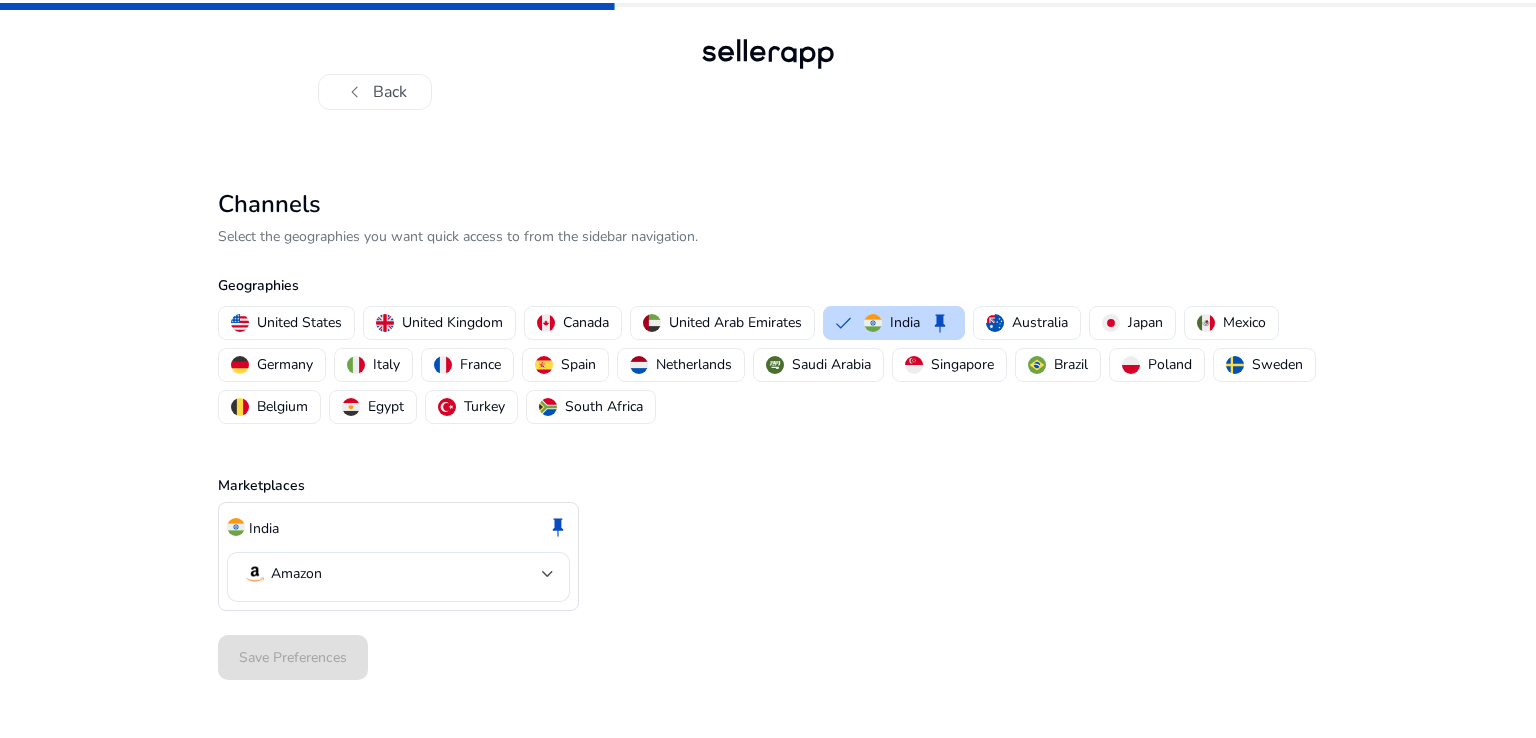 click on "Save Preferences" 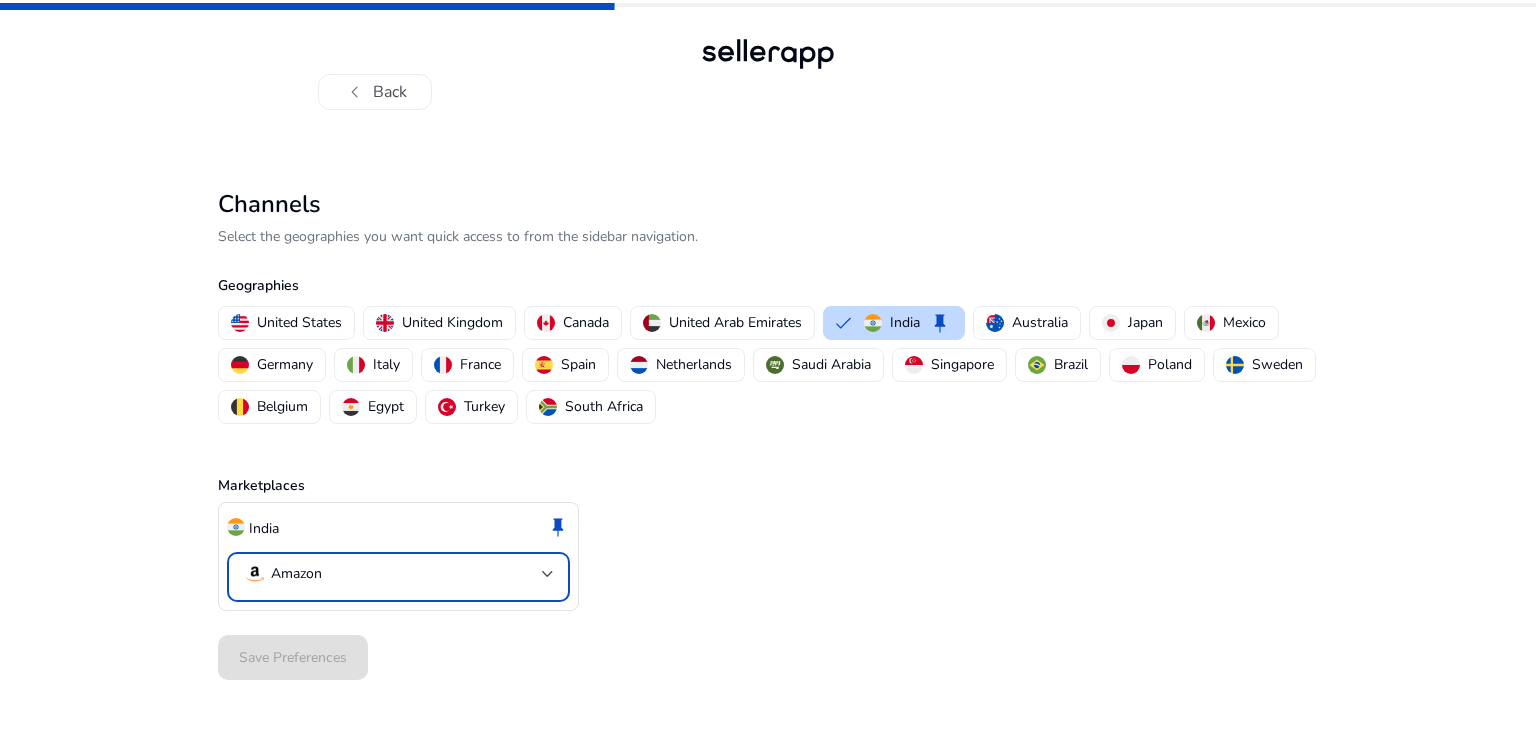 click on "Amazon" at bounding box center [392, 574] 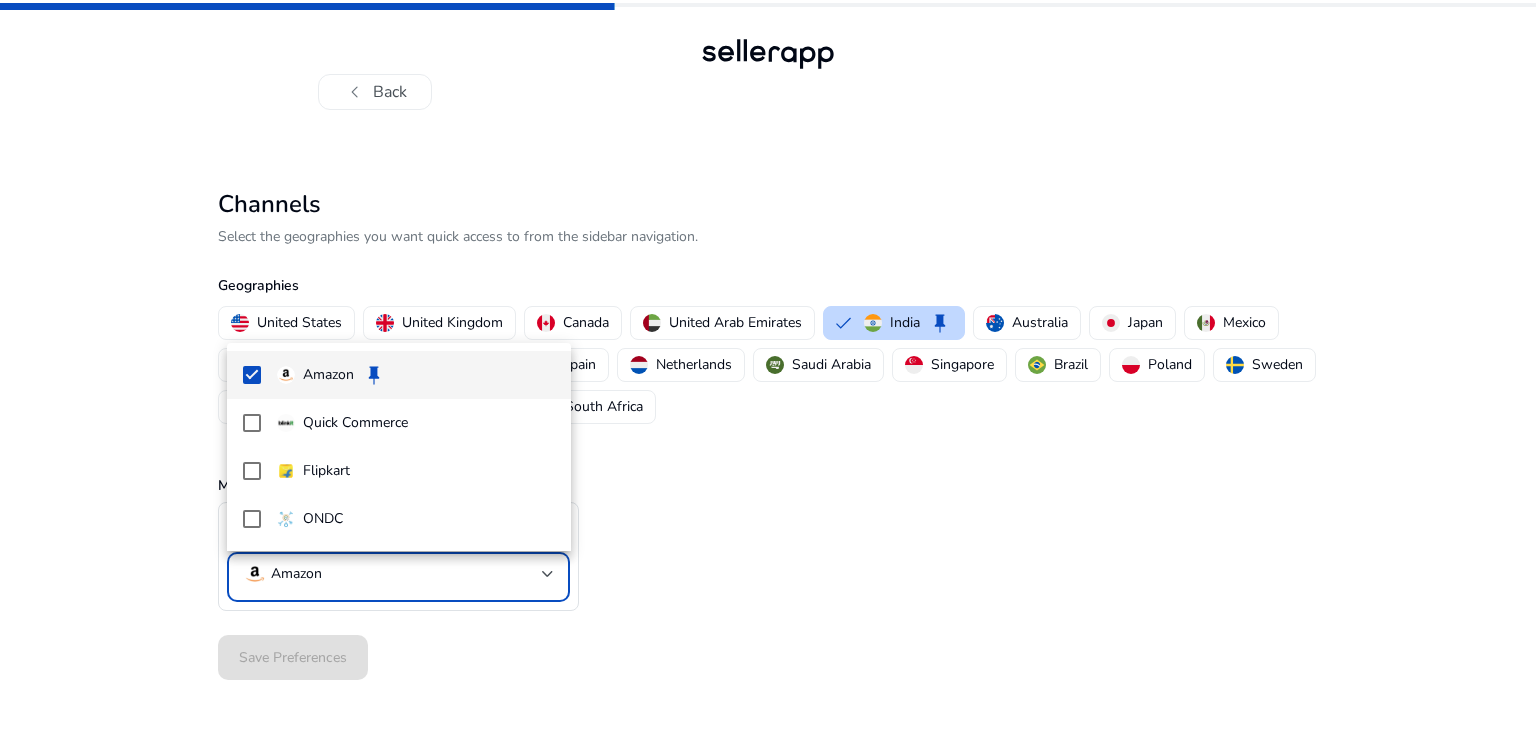 click at bounding box center [768, 369] 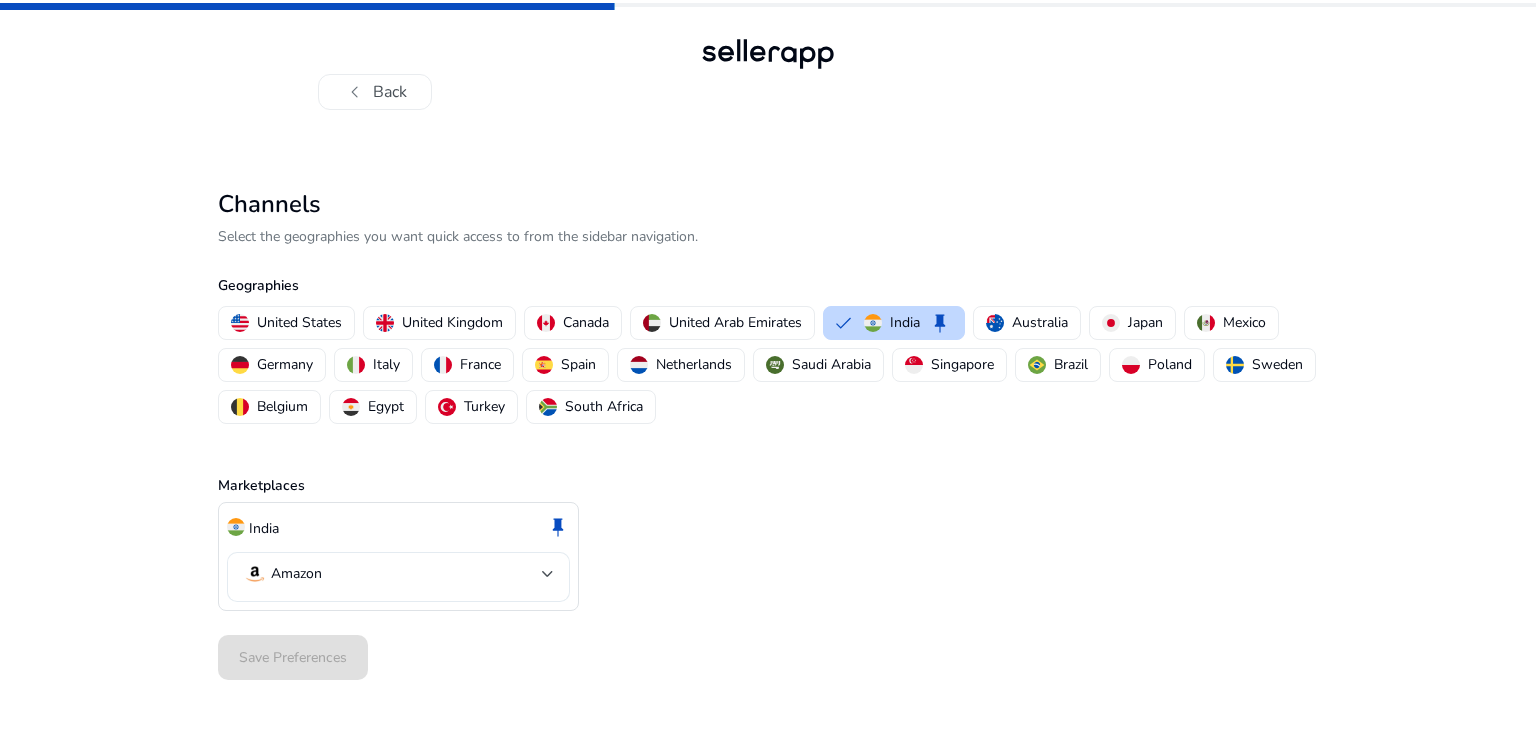 click on "Amazon" at bounding box center (392, 574) 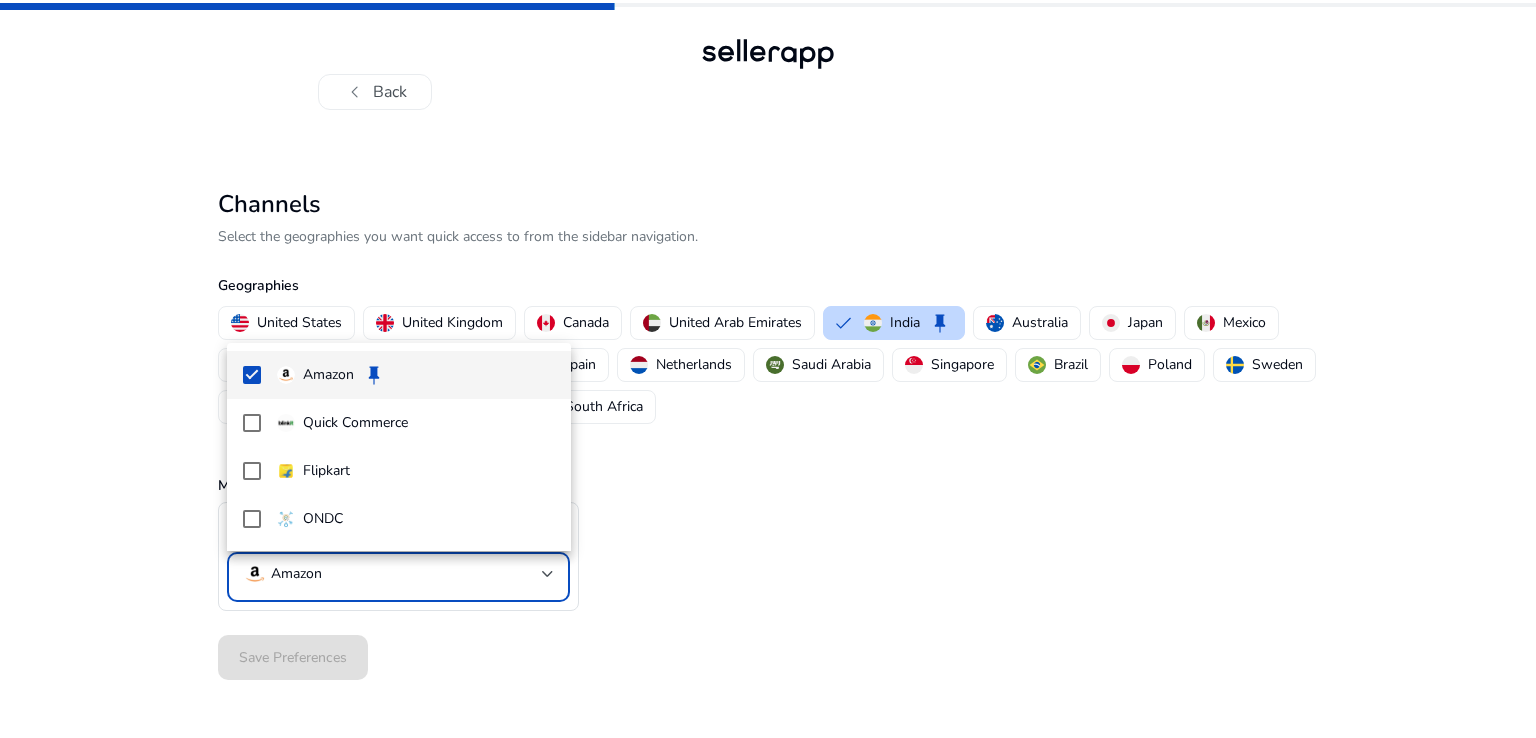 click at bounding box center (768, 369) 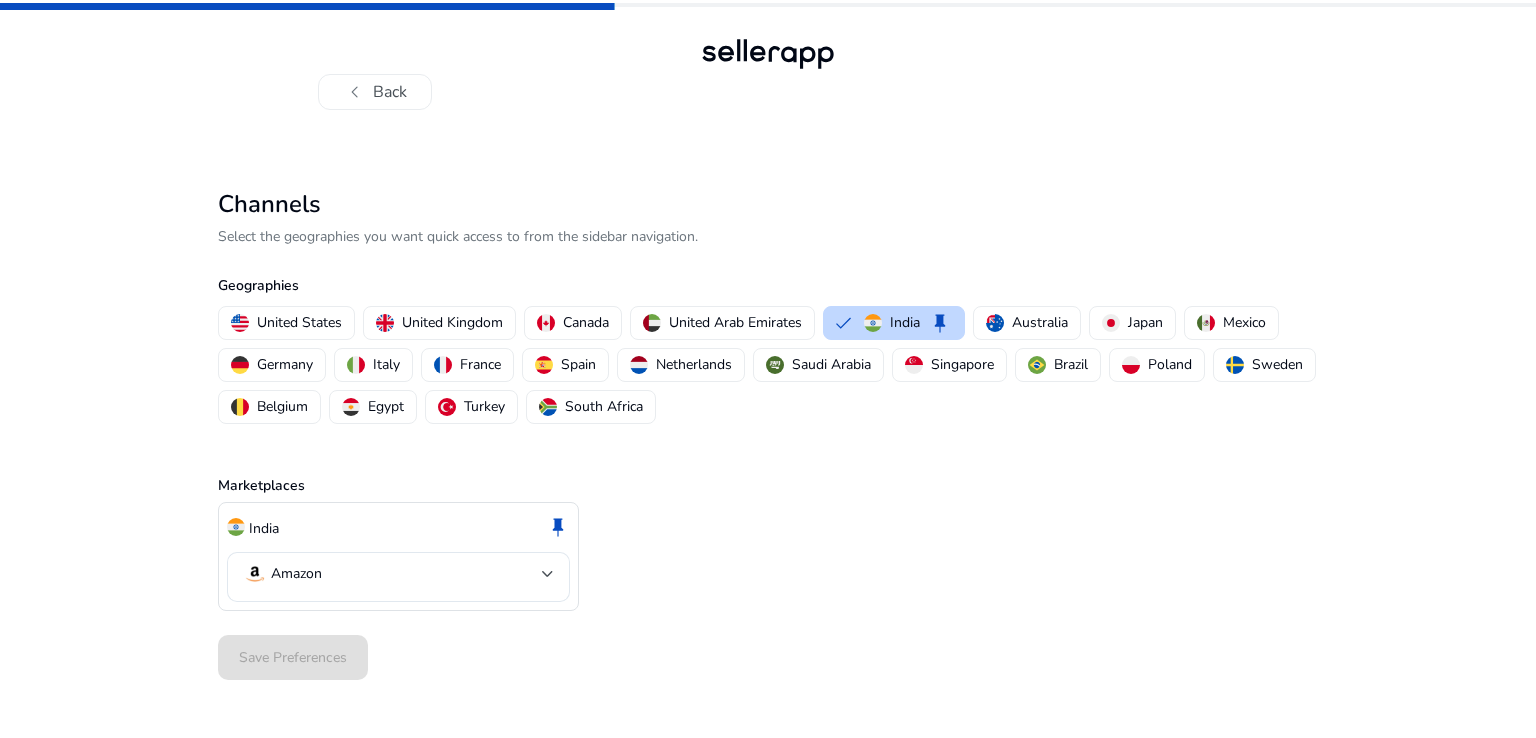 click on "[COUNTRY] keep" 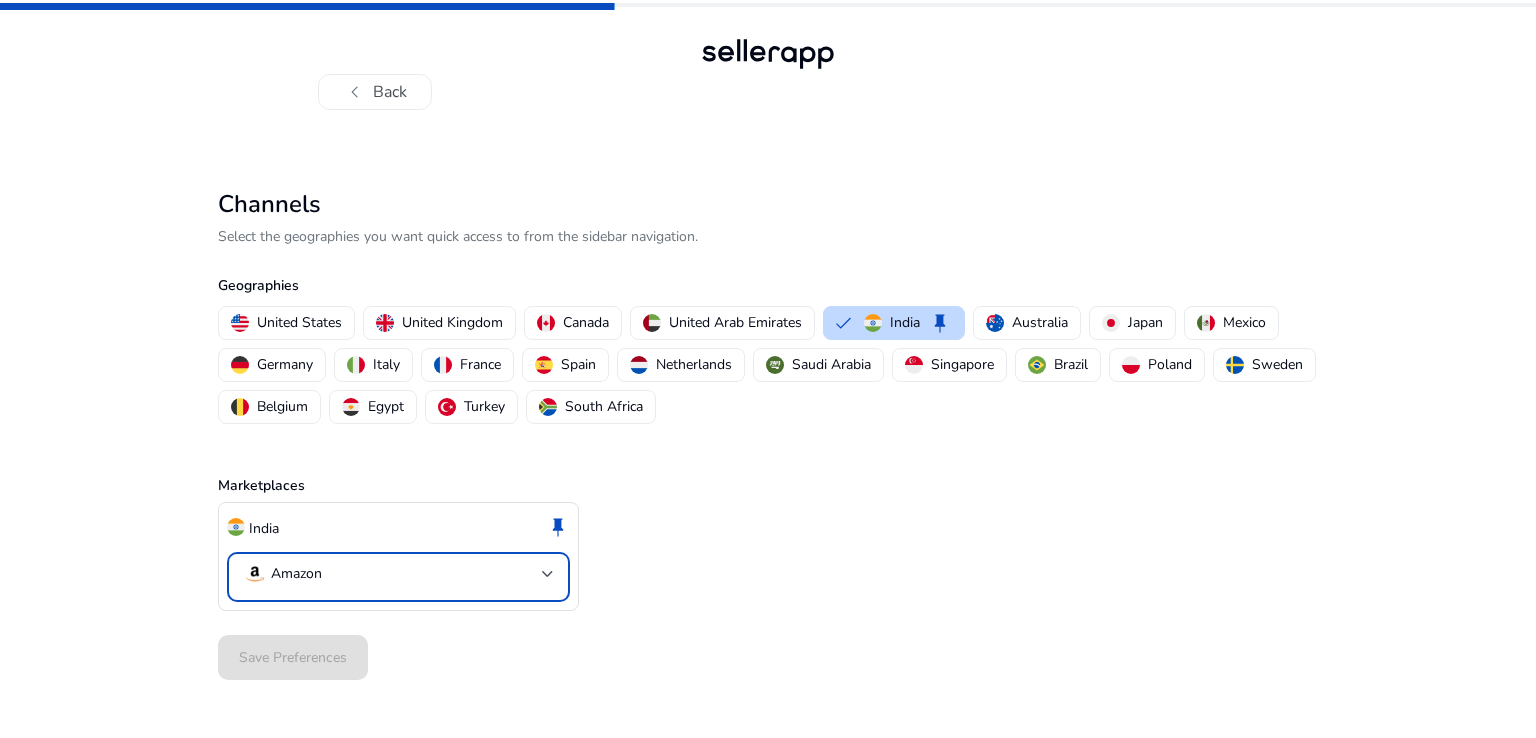 click on "Amazon" at bounding box center [392, 574] 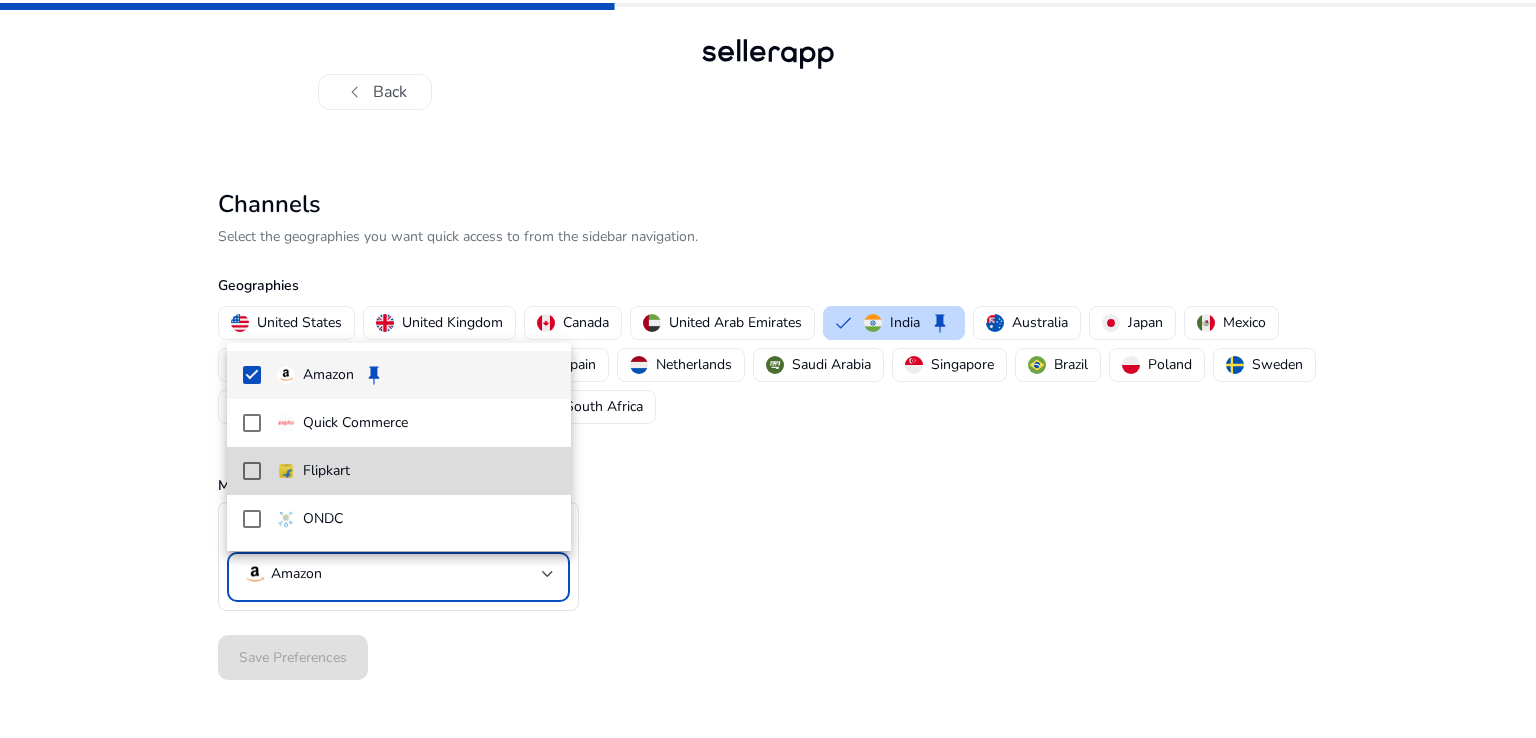 click on "Flipkart" at bounding box center [399, 471] 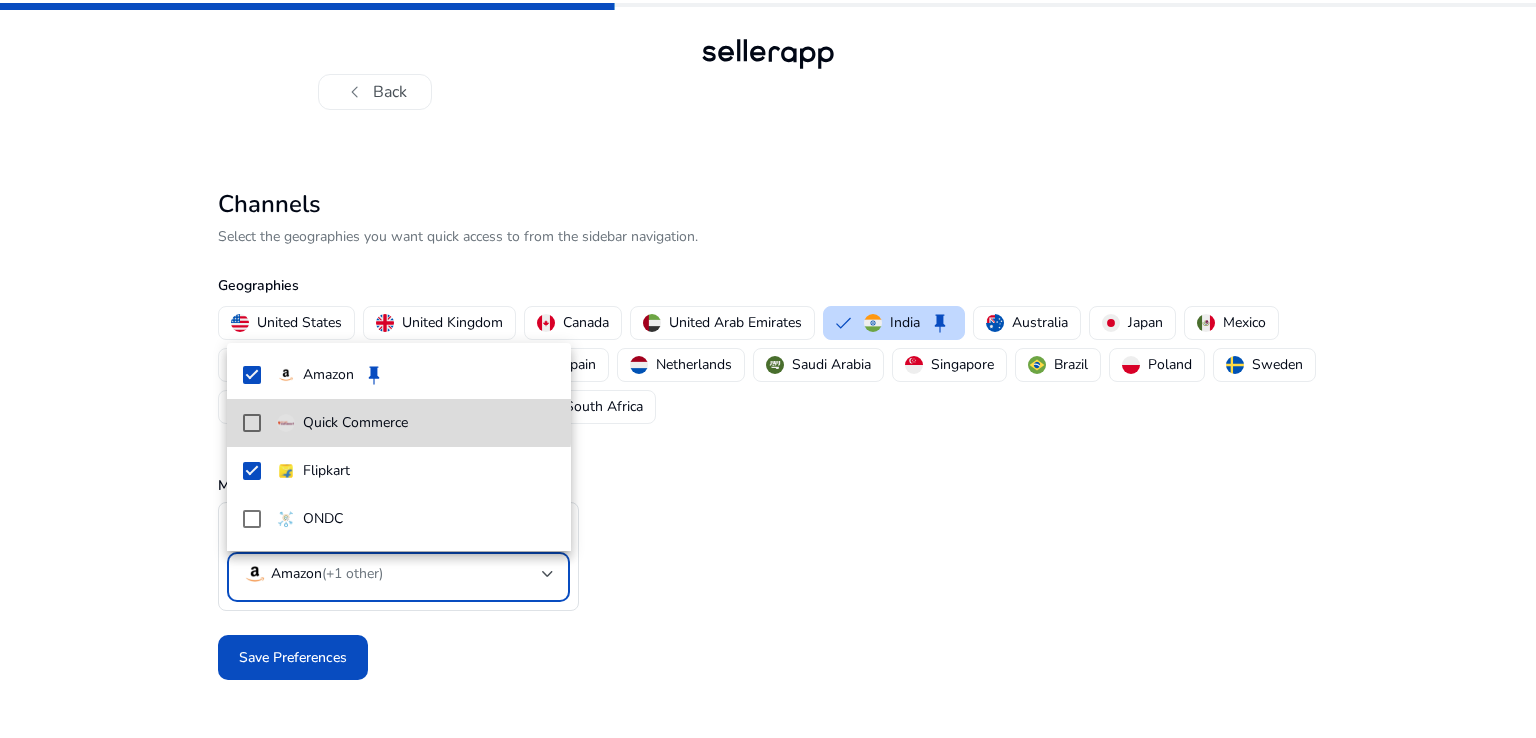 click on "Quick Commerce" at bounding box center [355, 423] 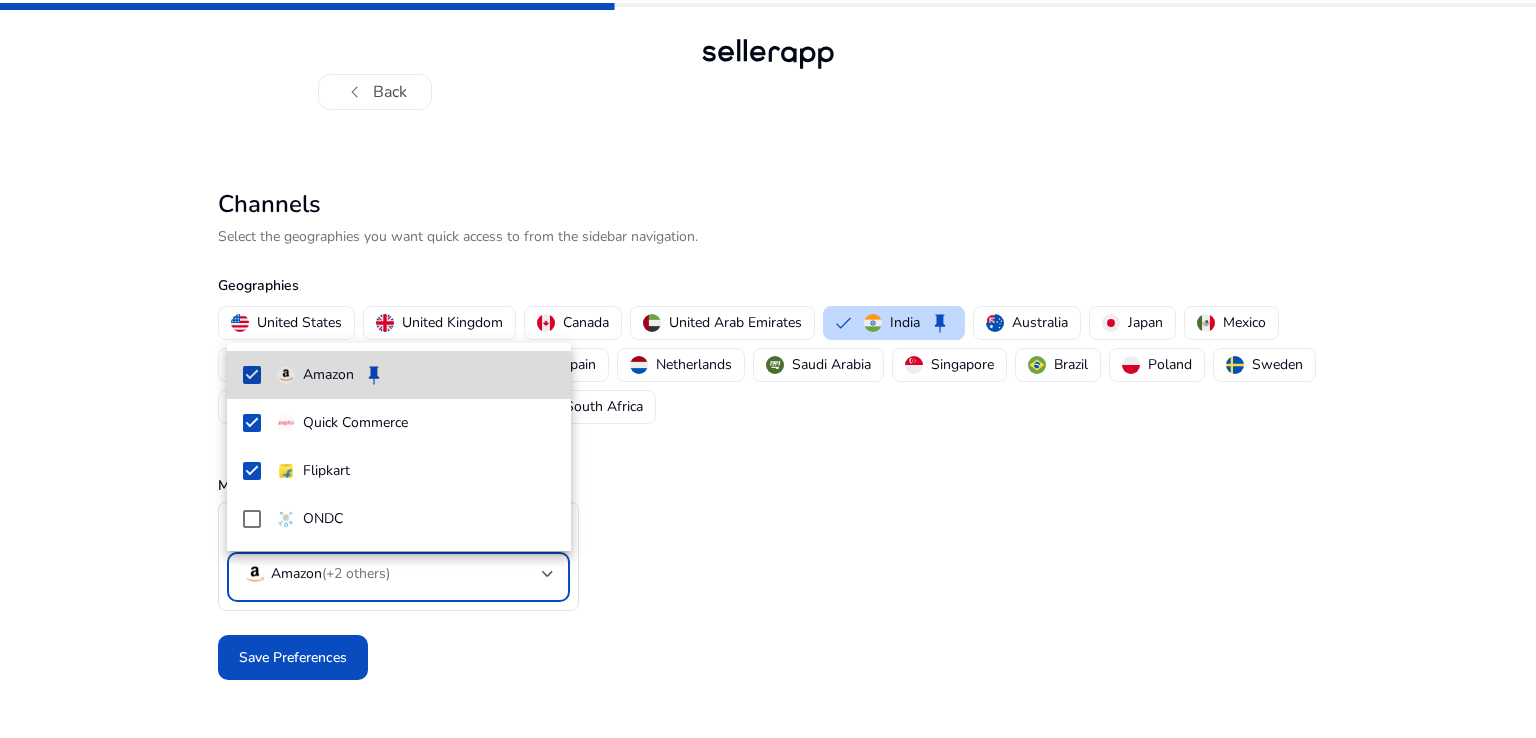 click on "Amazon   keep" at bounding box center [416, 375] 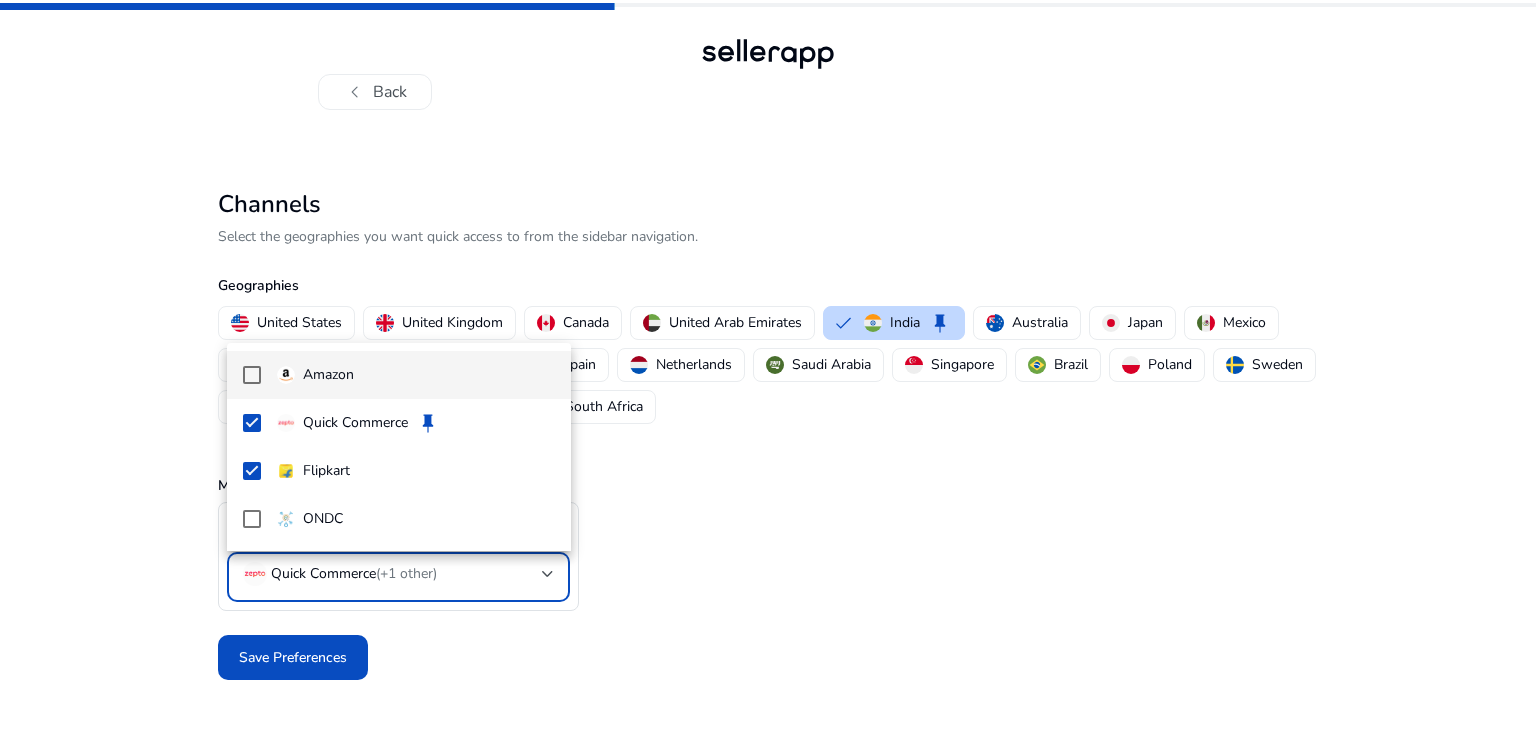click on "Amazon" at bounding box center [399, 375] 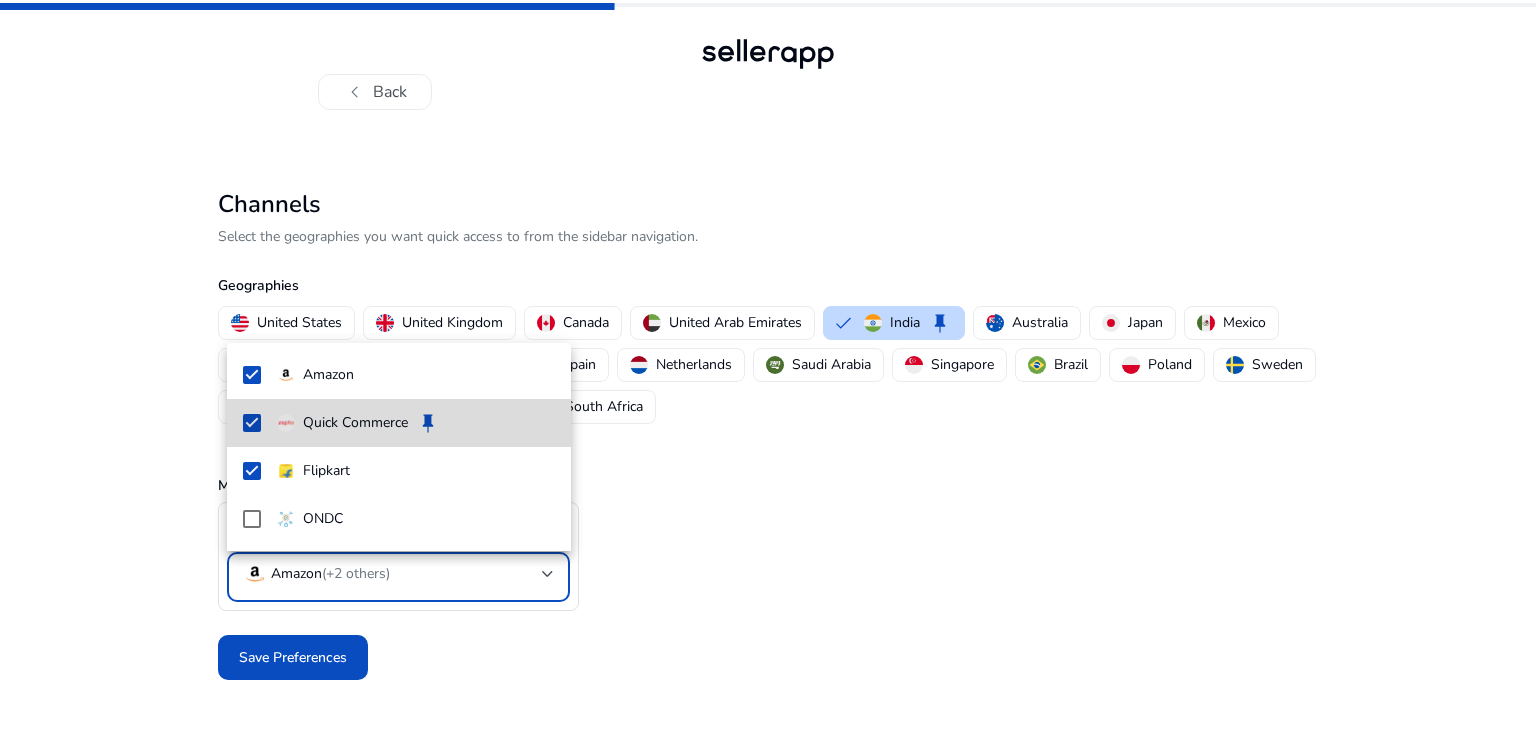 click on "Quick Commerce   keep" at bounding box center [399, 423] 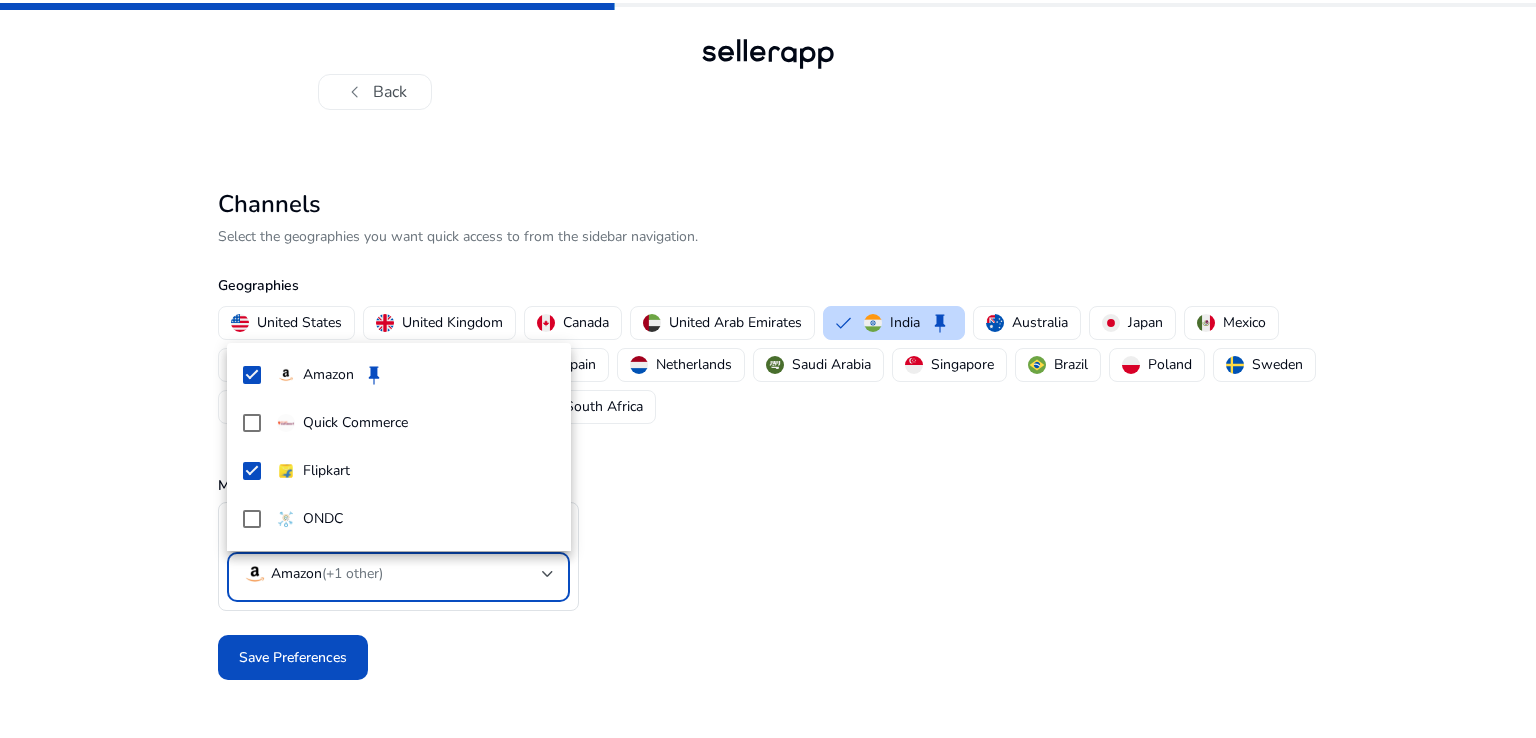 click at bounding box center [768, 369] 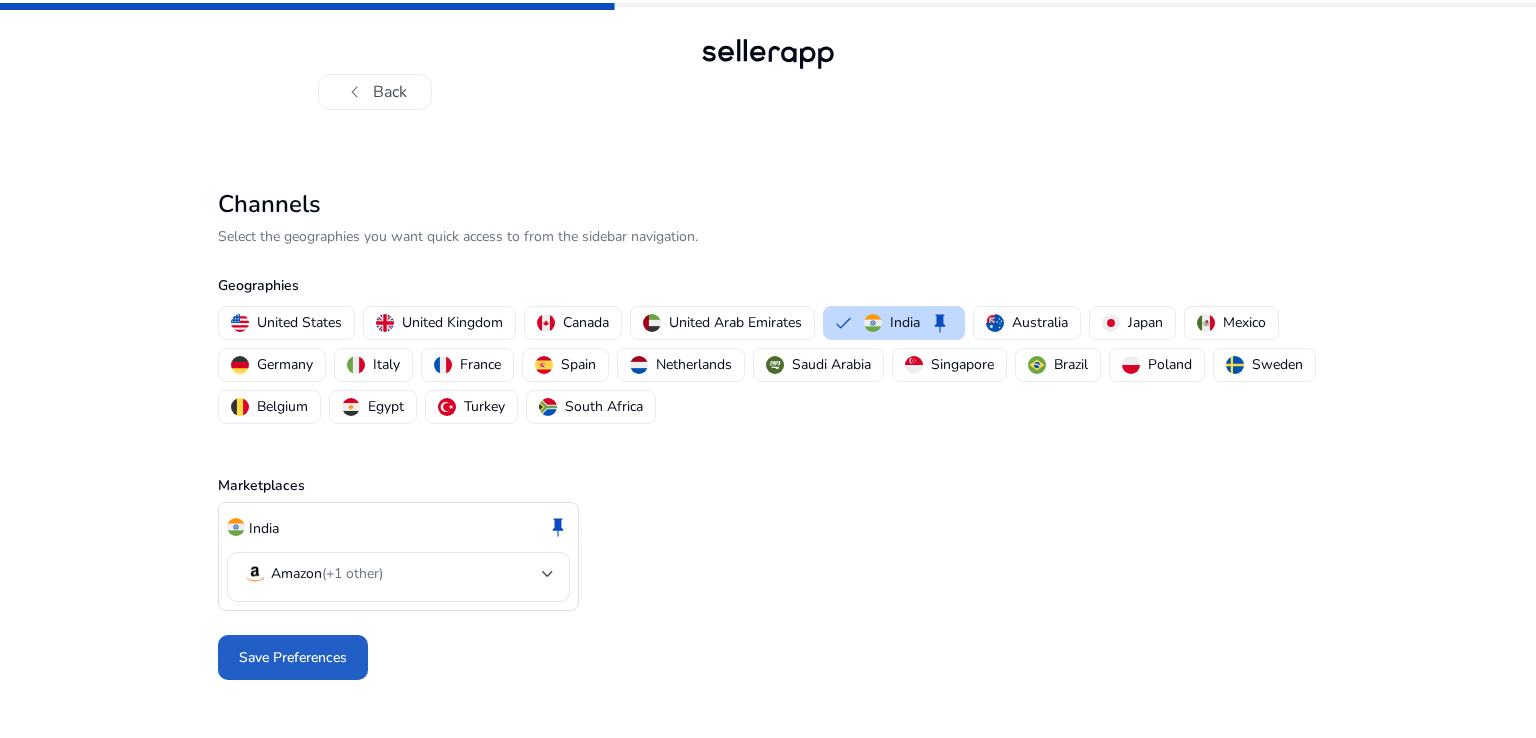 click on "Save Preferences" 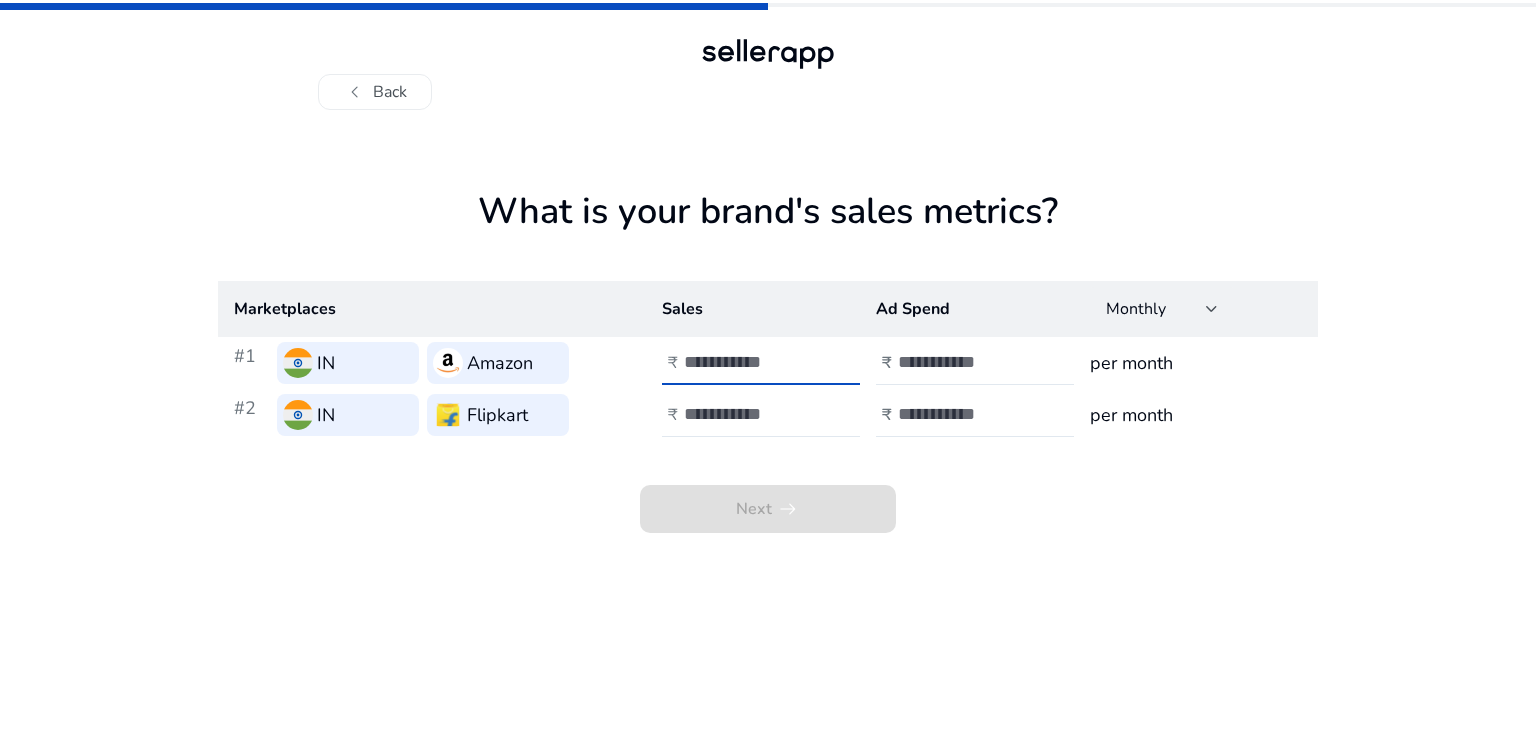 click at bounding box center [751, 362] 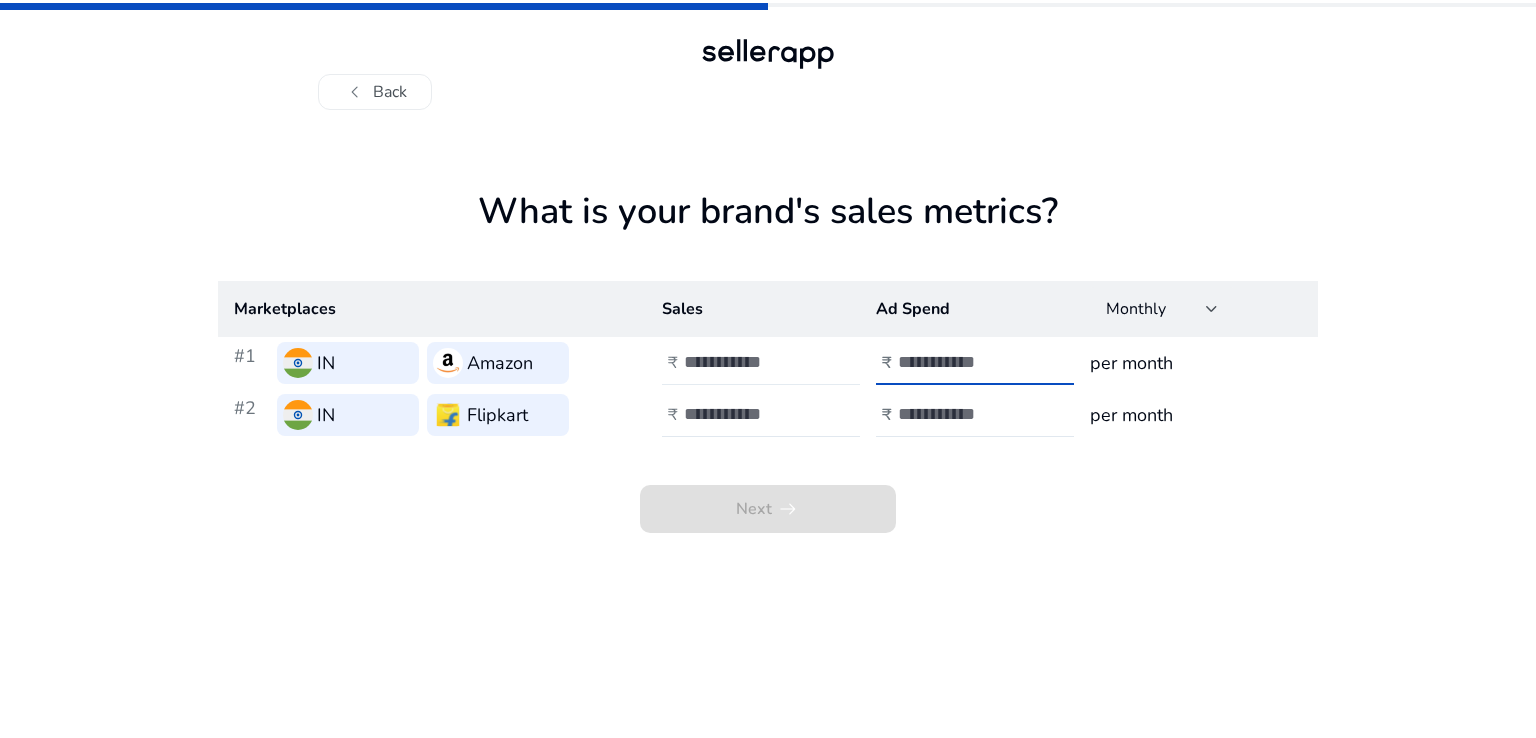 click on "****" 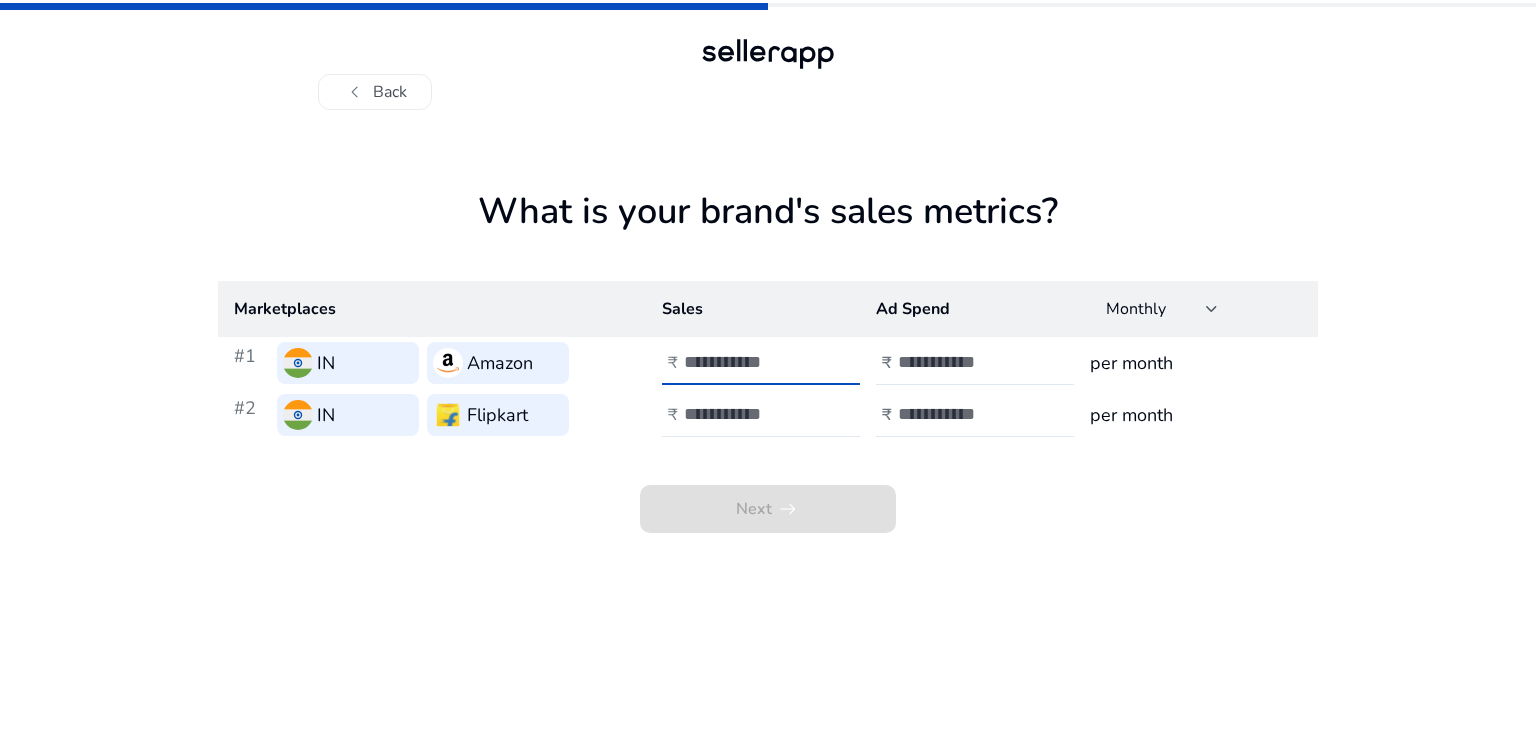type on "*" 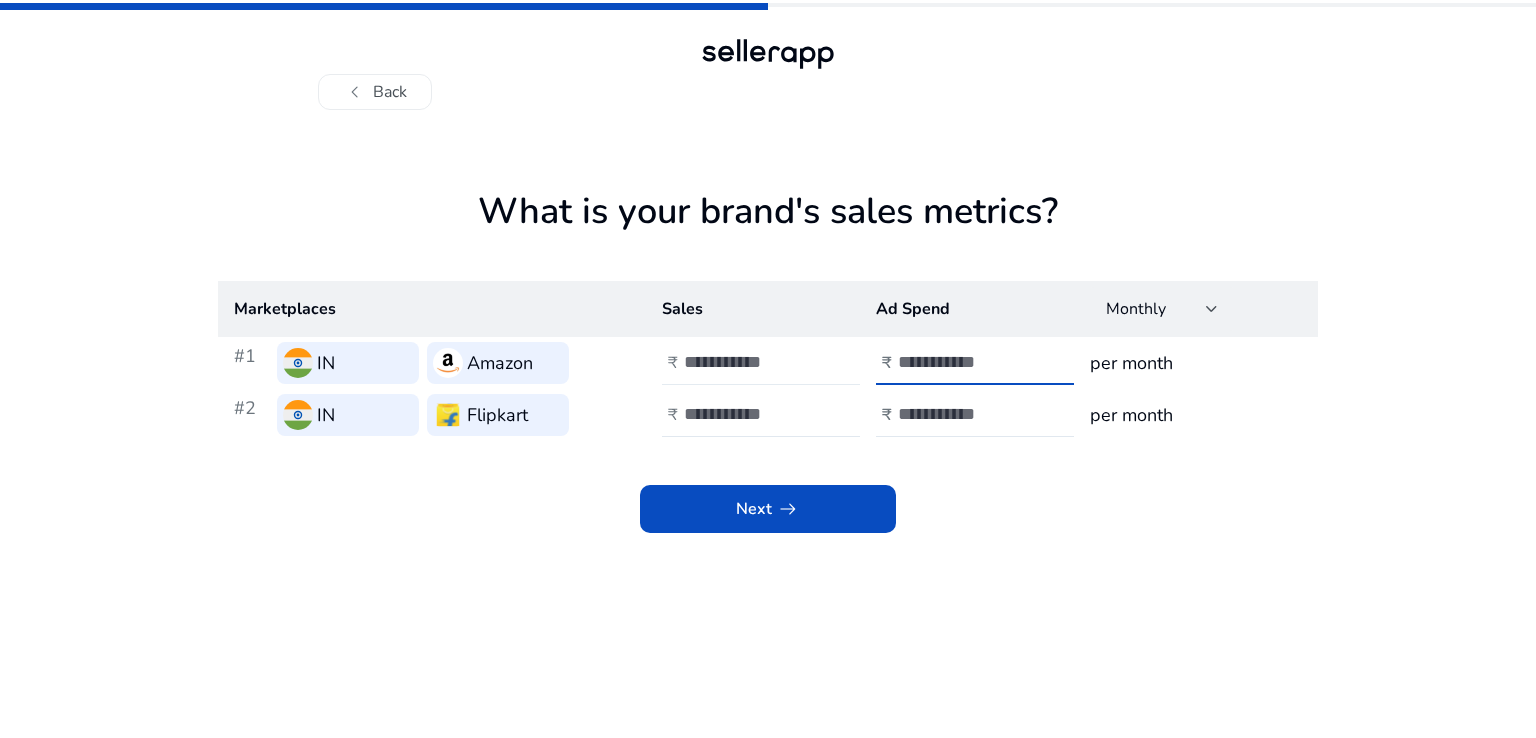 type on "*" 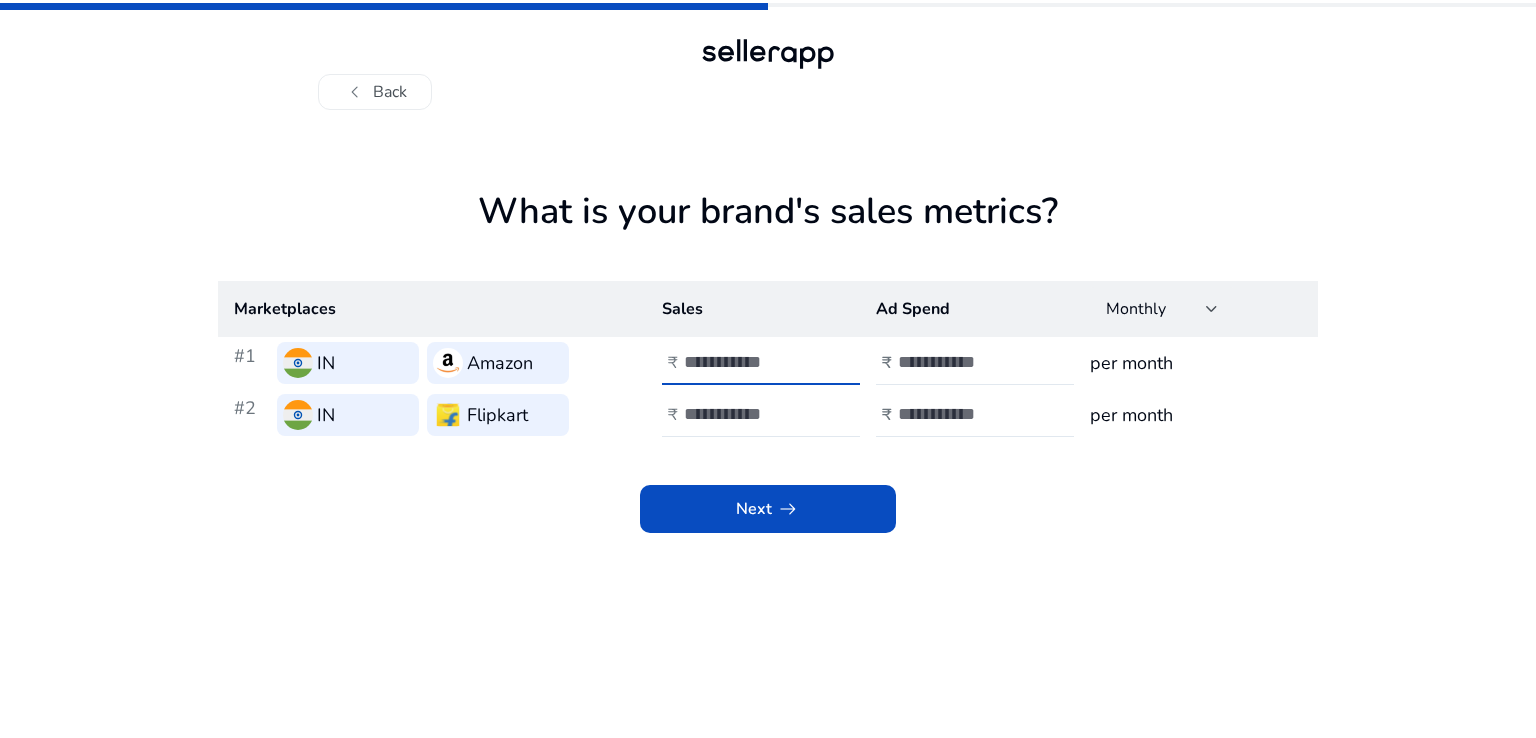 drag, startPoint x: 732, startPoint y: 350, endPoint x: 486, endPoint y: 351, distance: 246.00203 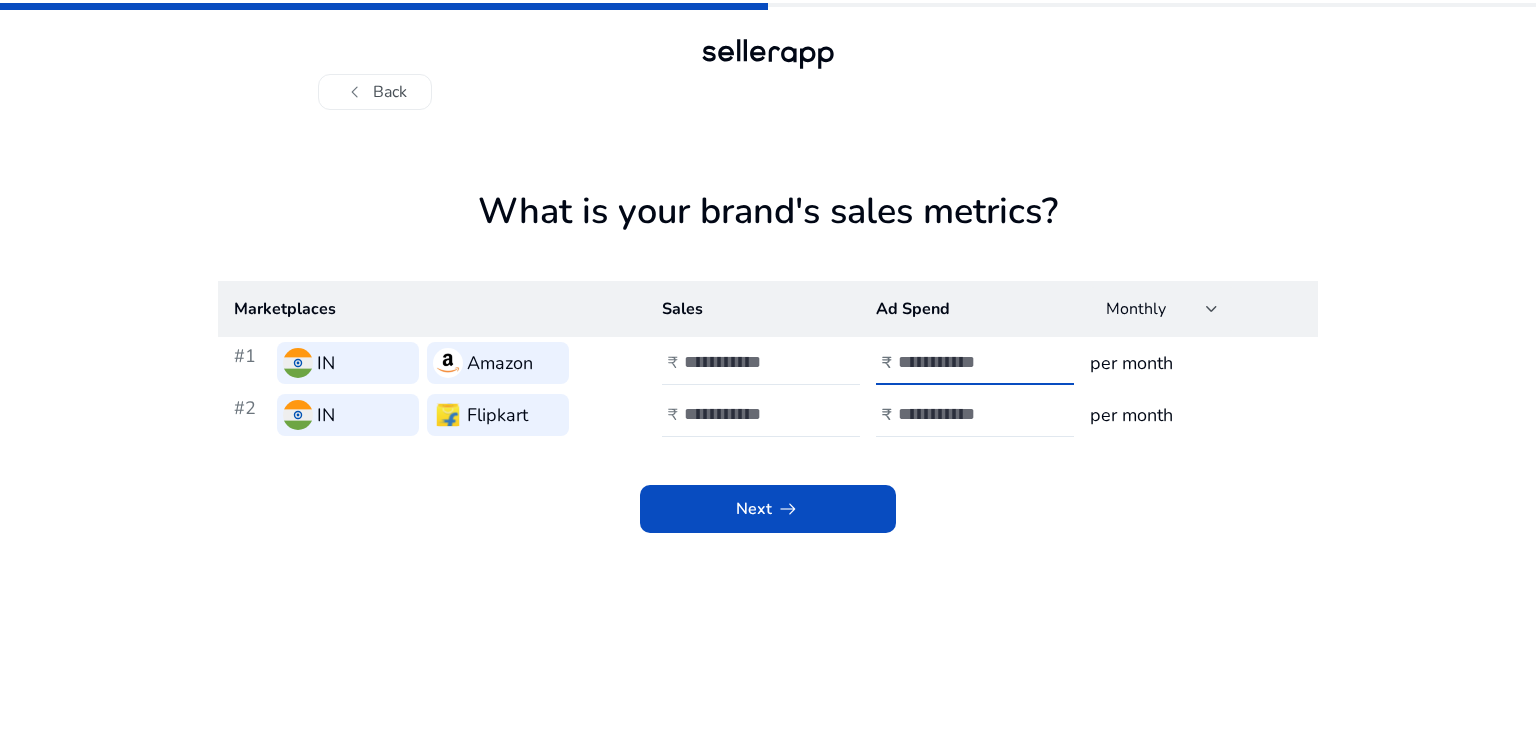 type on "****" 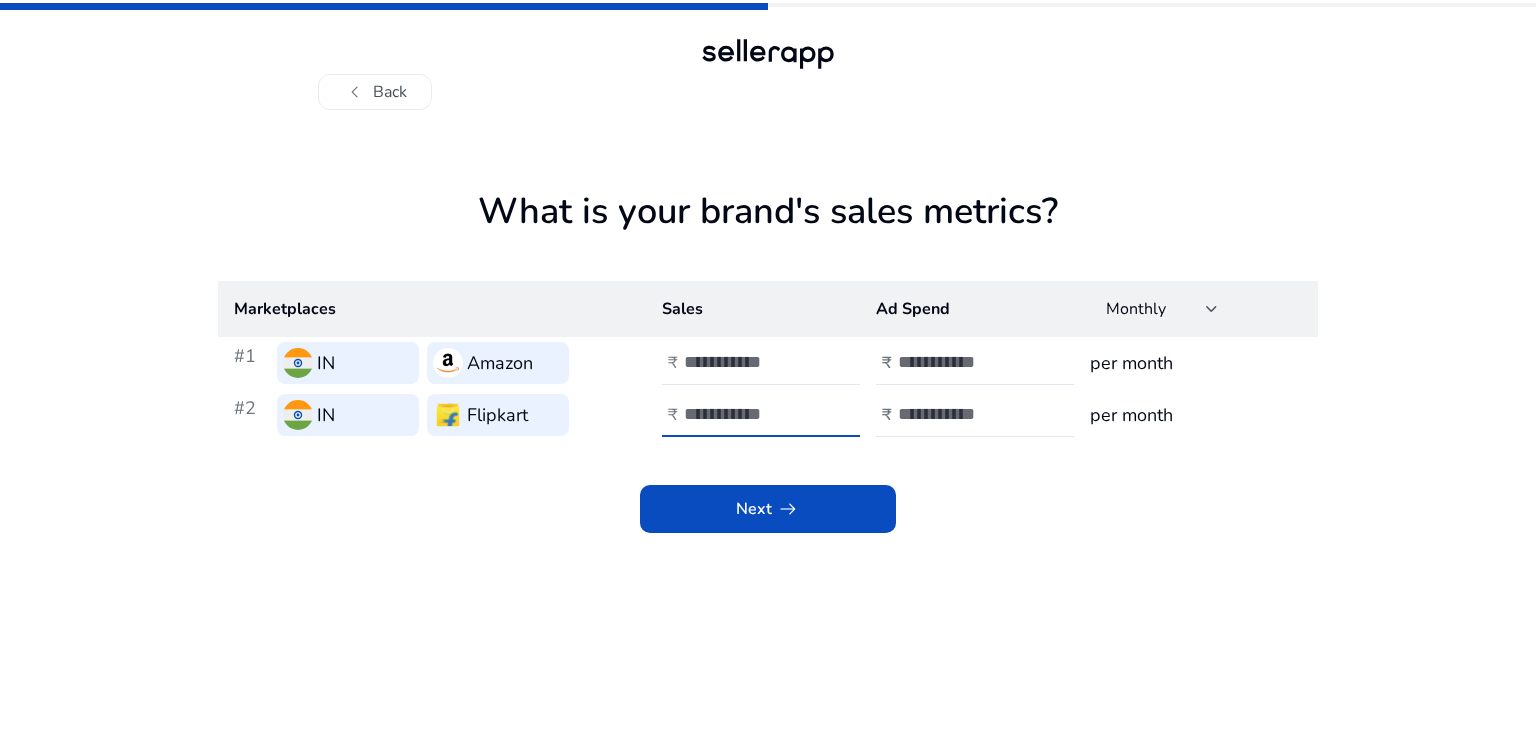 type on "*****" 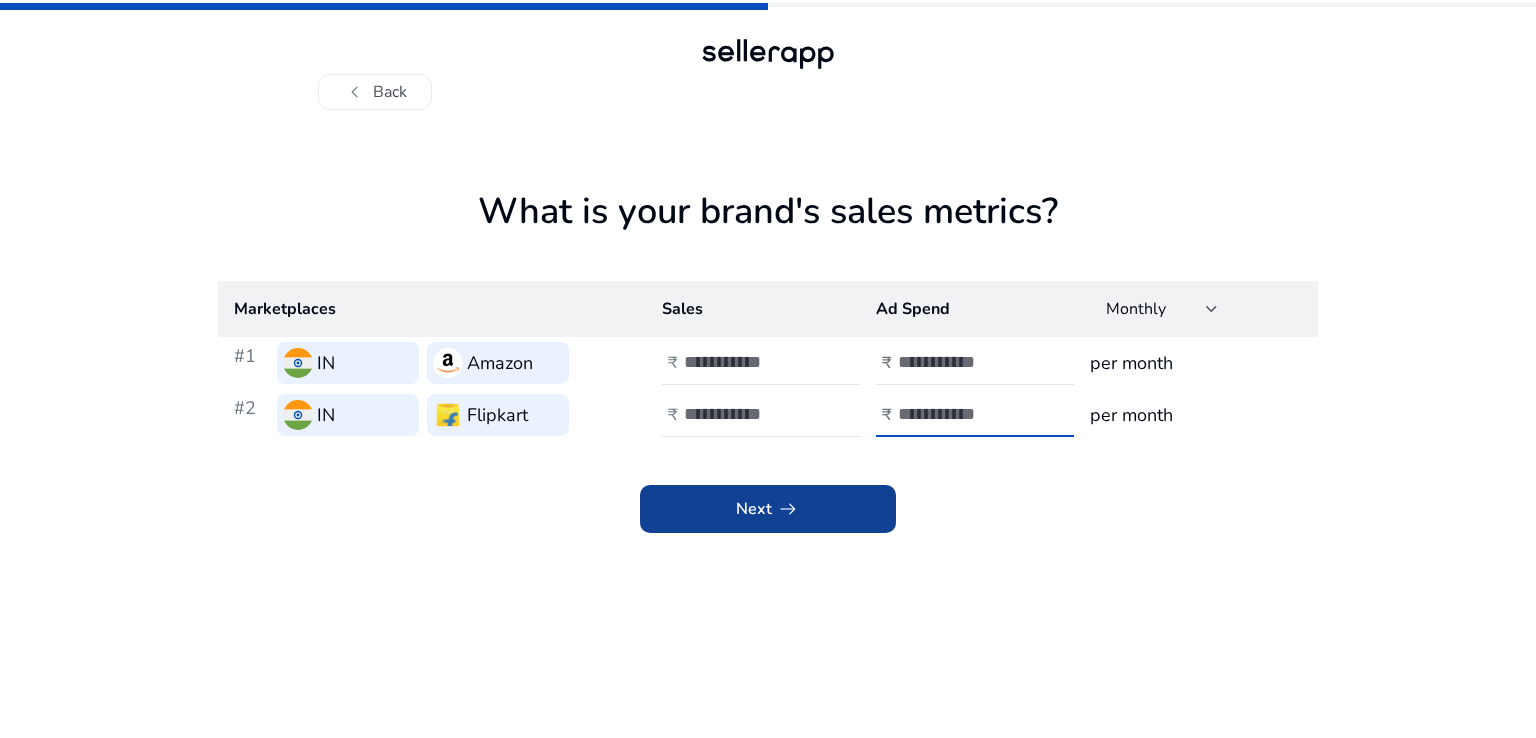 type on "****" 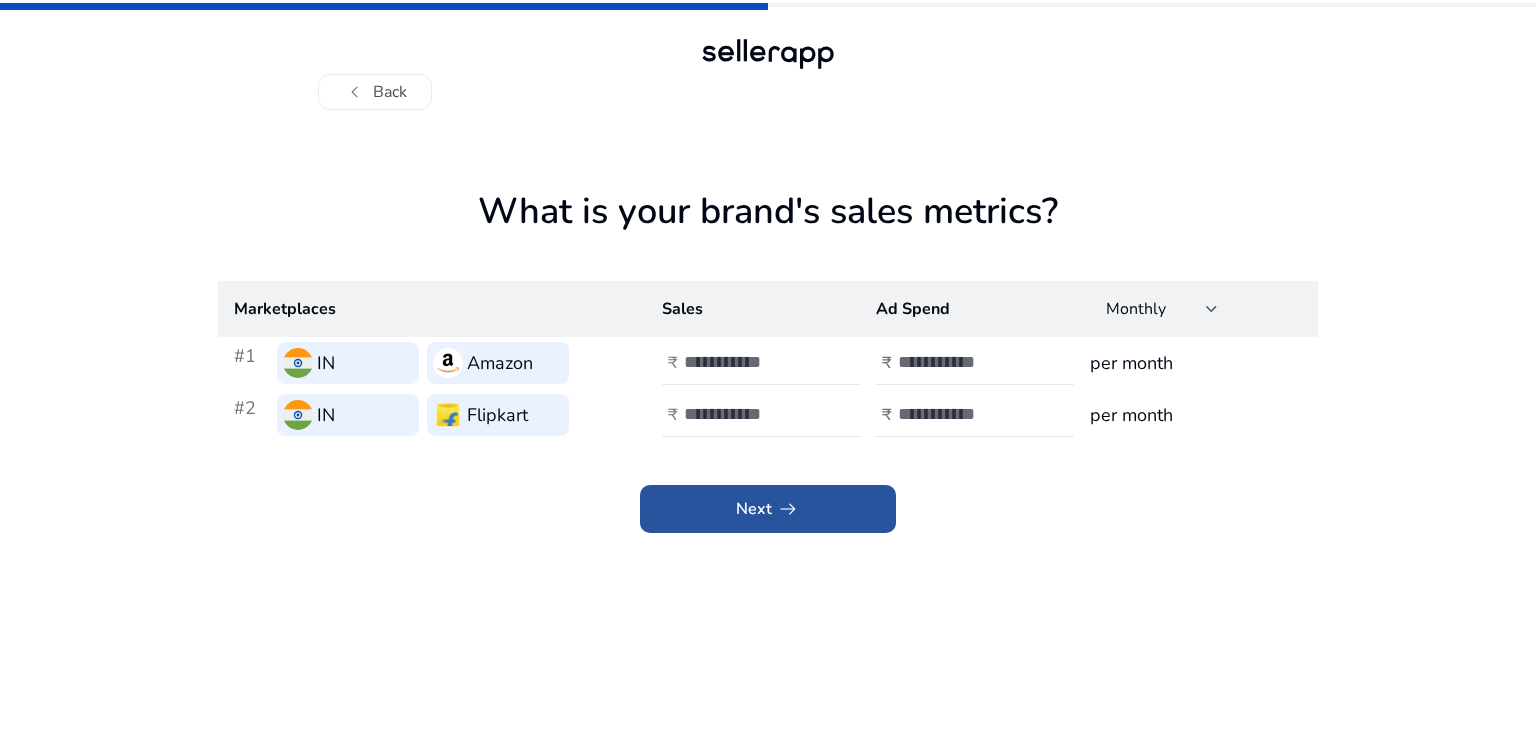 click on "Next   arrow_right_alt" 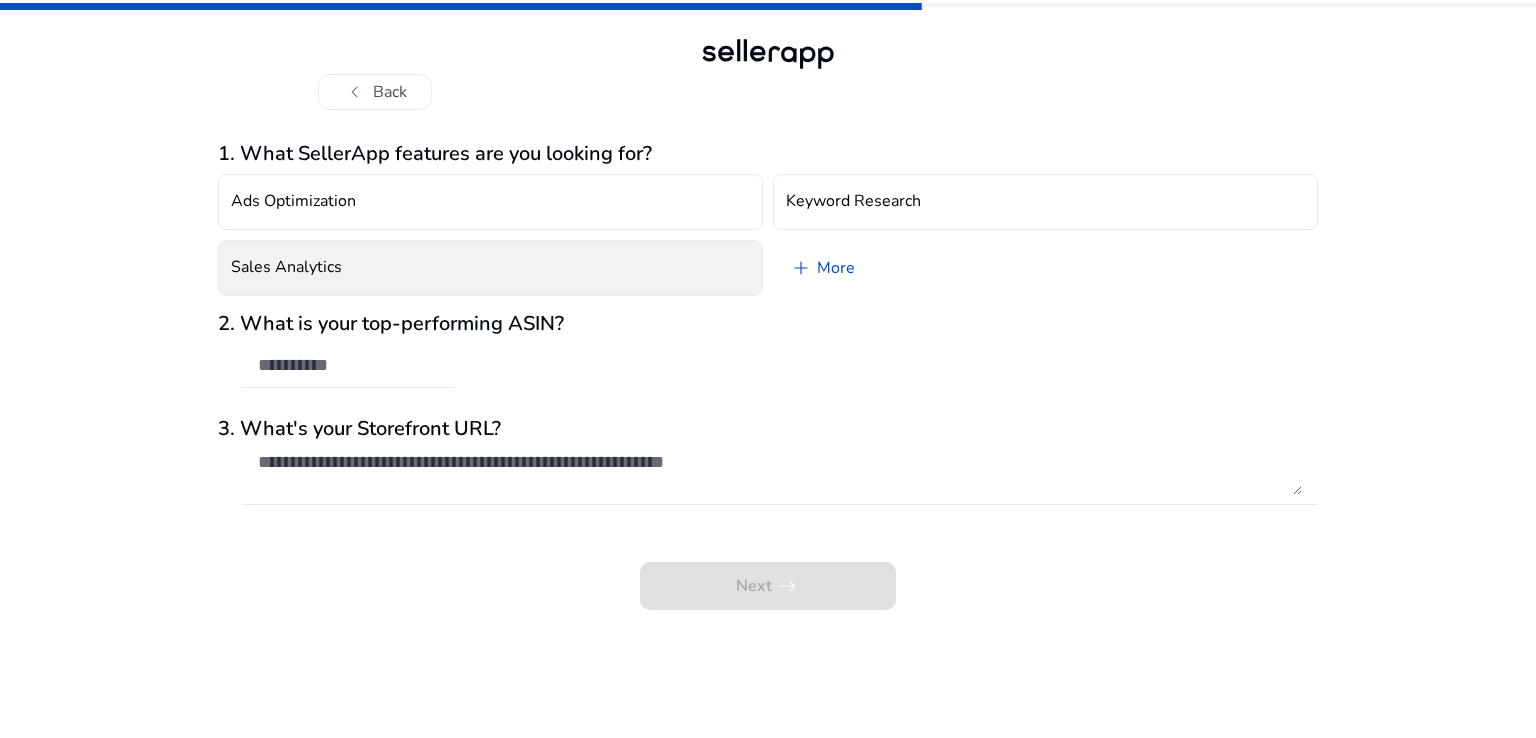 click on "Sales Analytics" 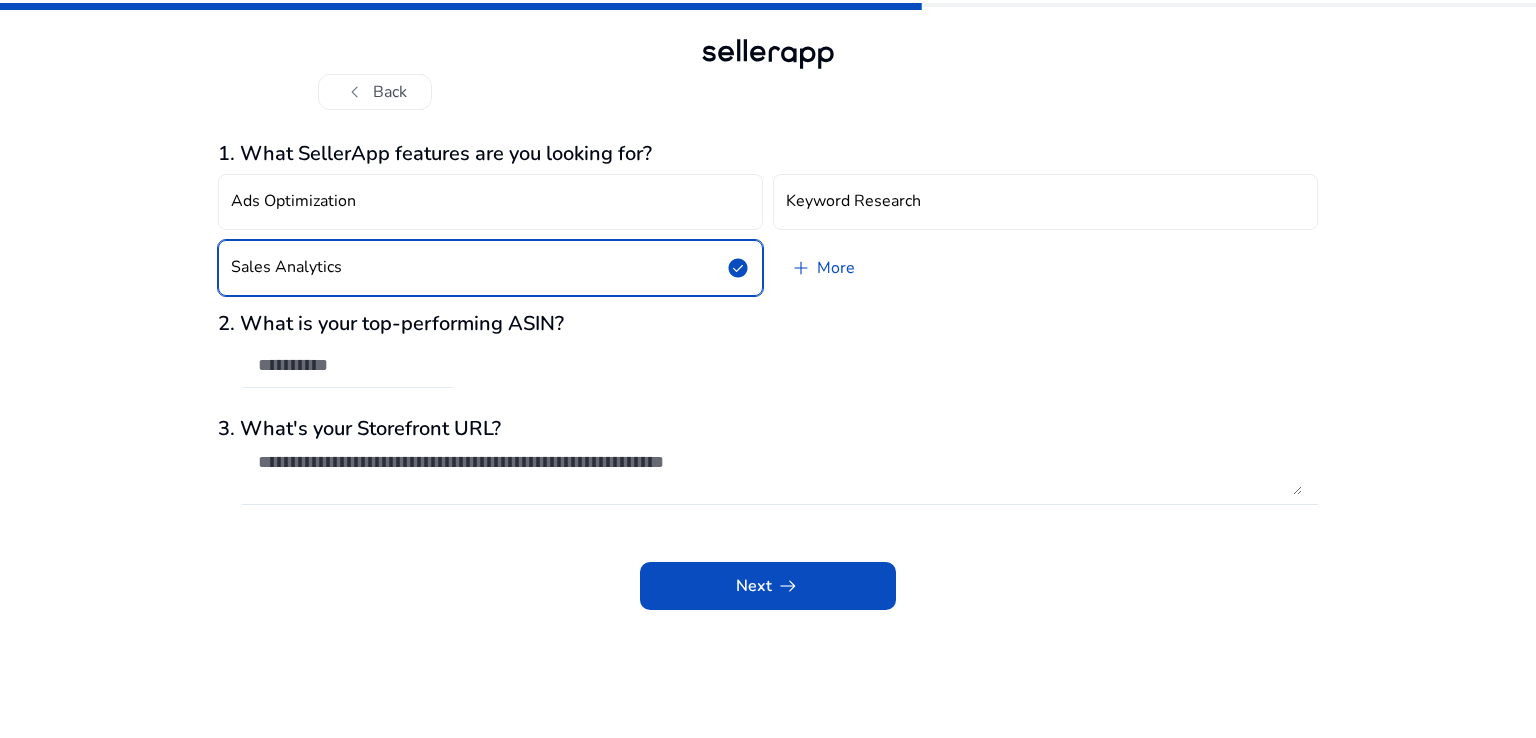 click 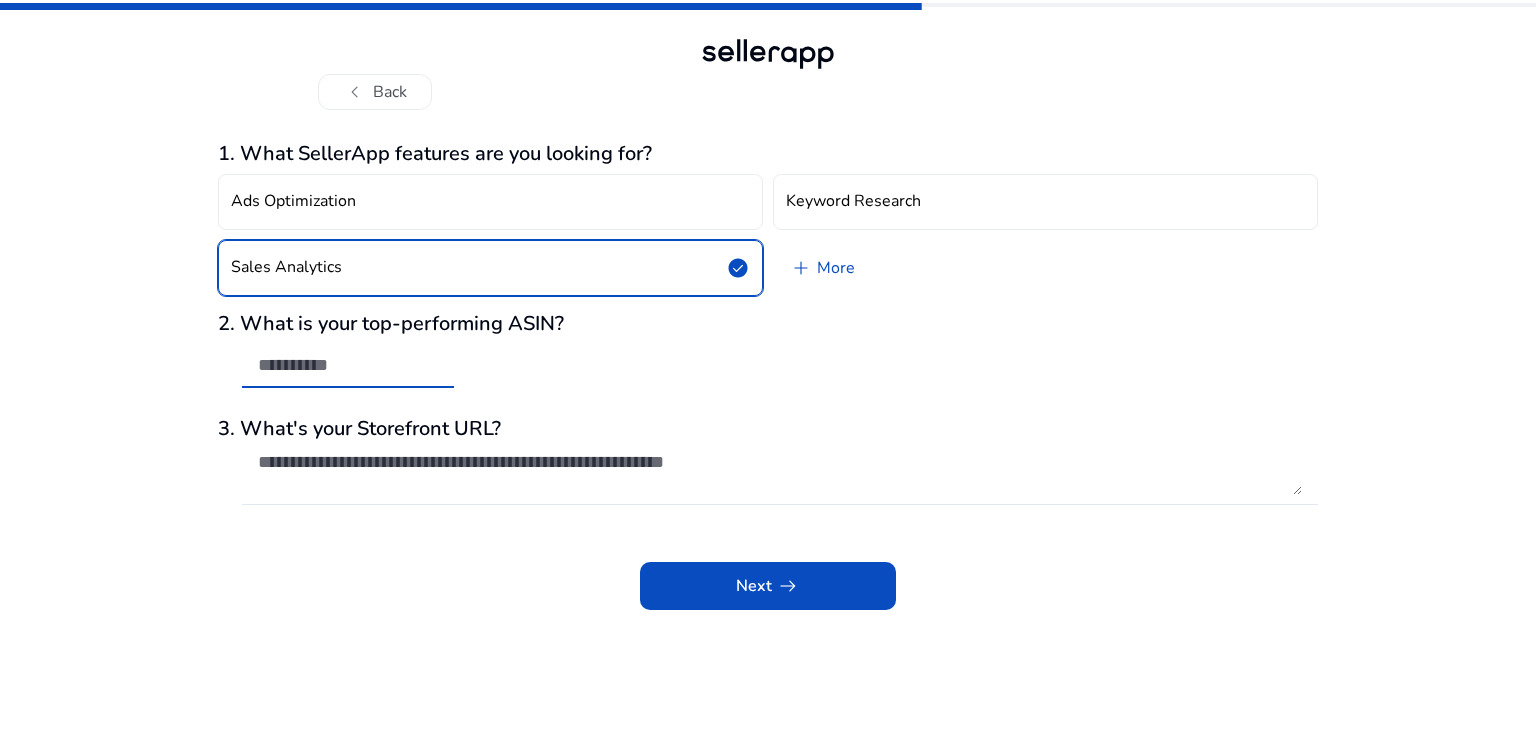 click at bounding box center (348, 365) 